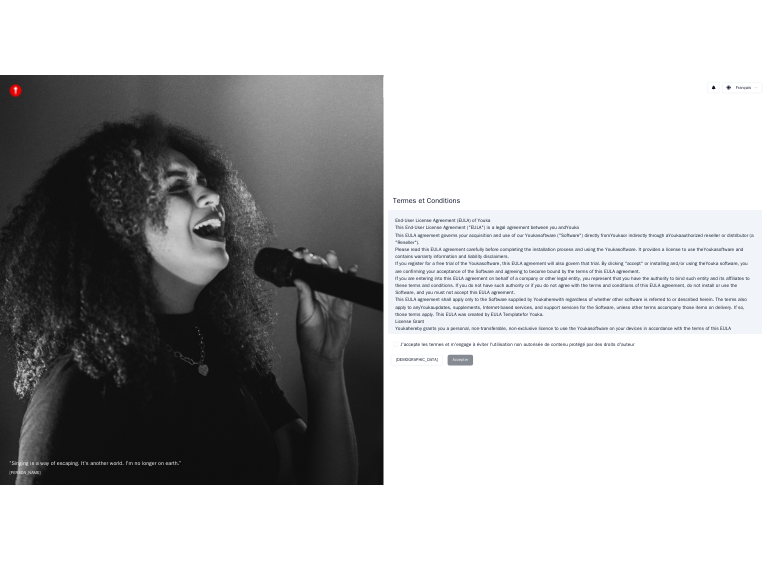 scroll, scrollTop: 0, scrollLeft: 0, axis: both 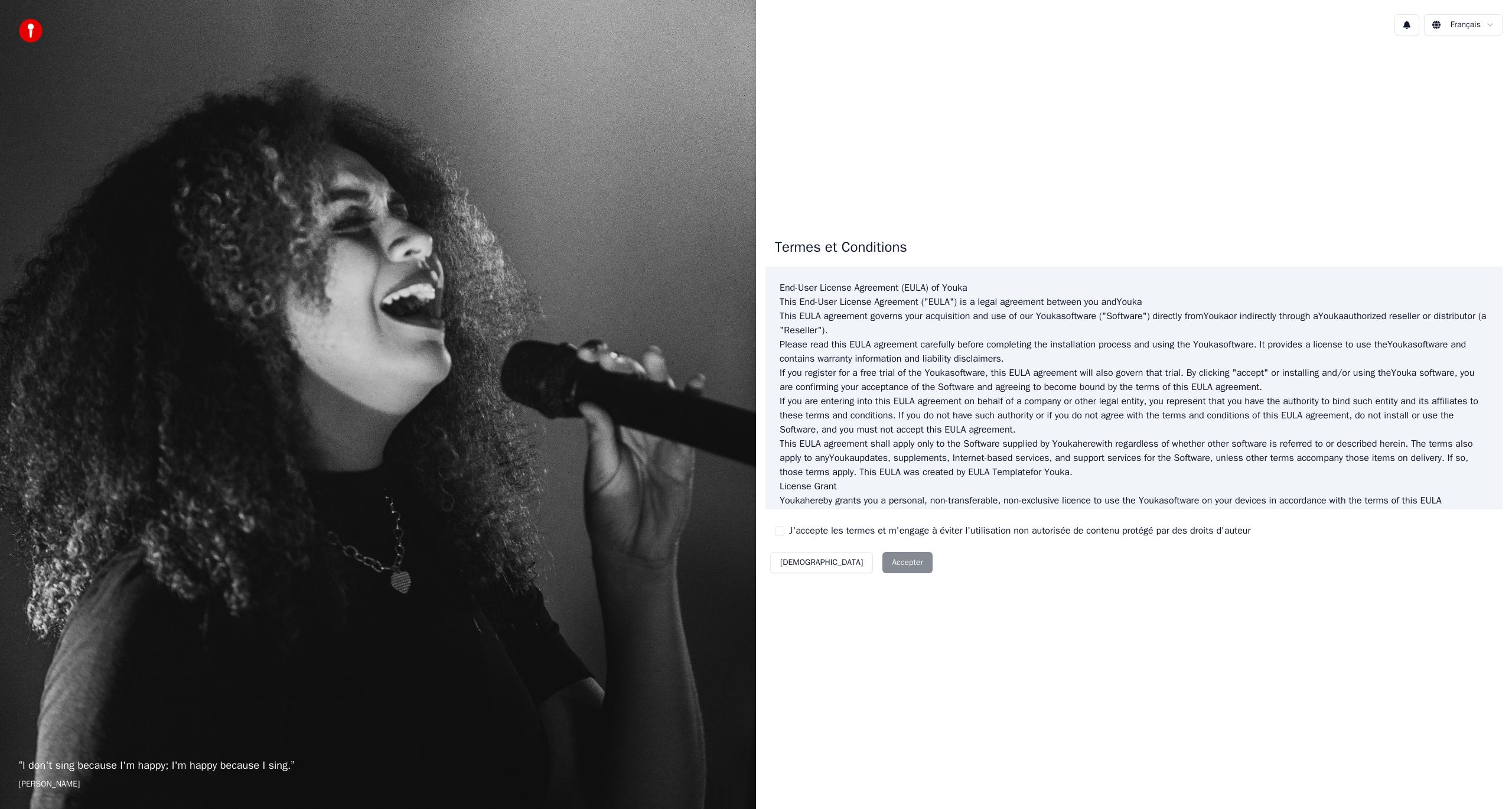 click on "J'accepte les termes et m'engage à éviter l'utilisation non autorisée de contenu protégé par des droits d'auteur" at bounding box center (1020, 531) 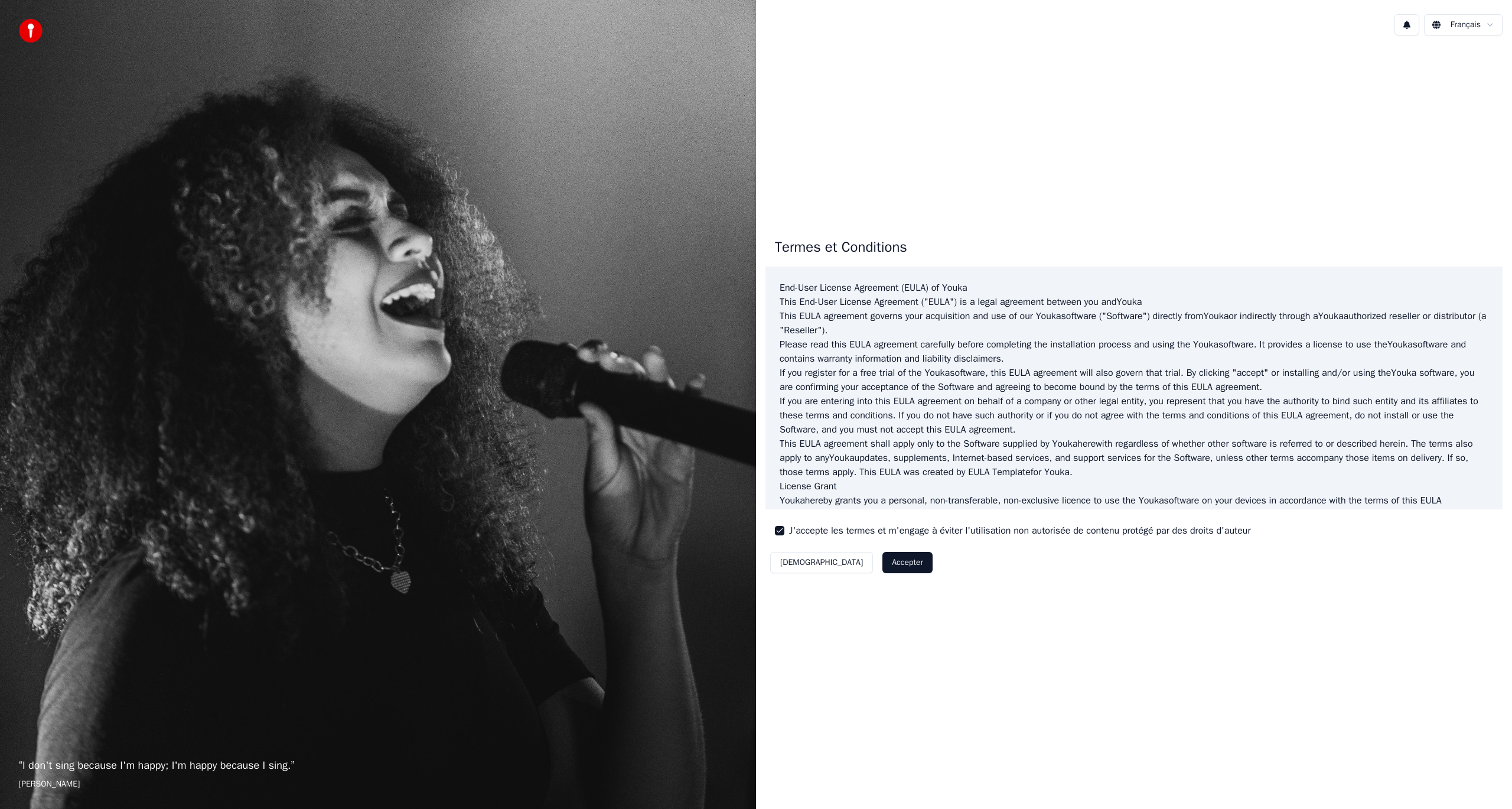 click on "Accepter" at bounding box center [907, 563] 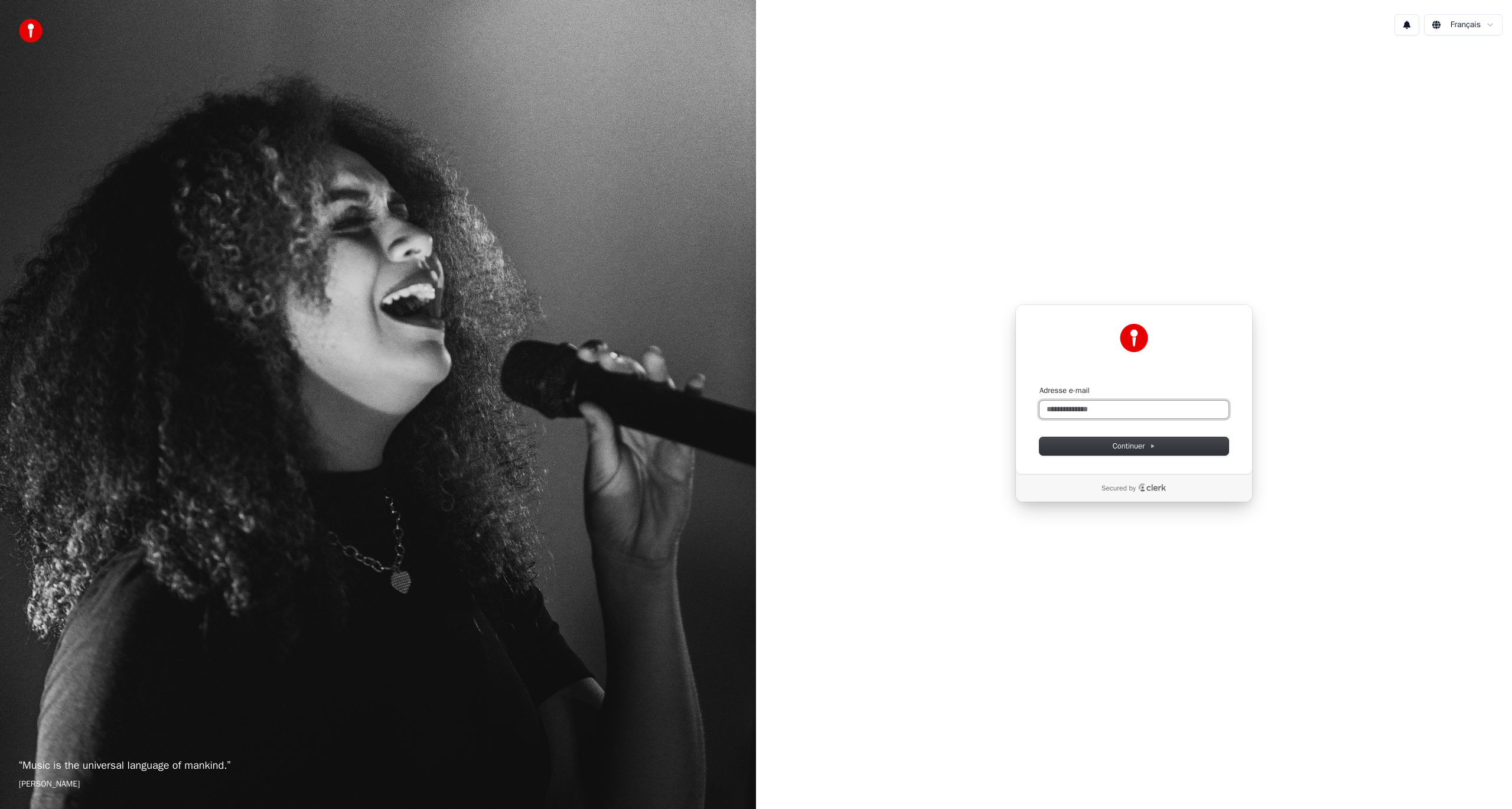 click on "Adresse e-mail" at bounding box center (1134, 410) 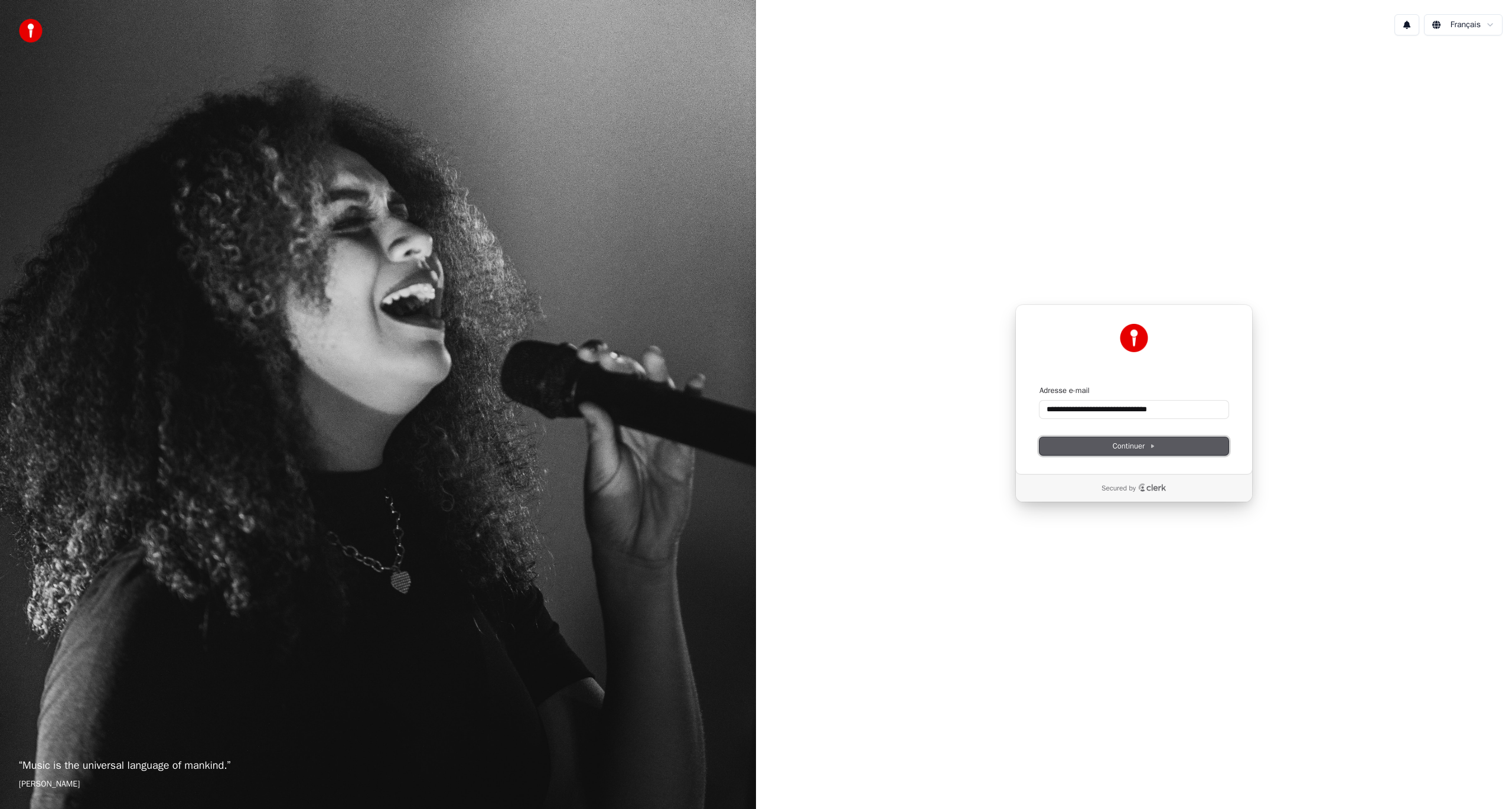 click on "Continuer" at bounding box center [1134, 446] 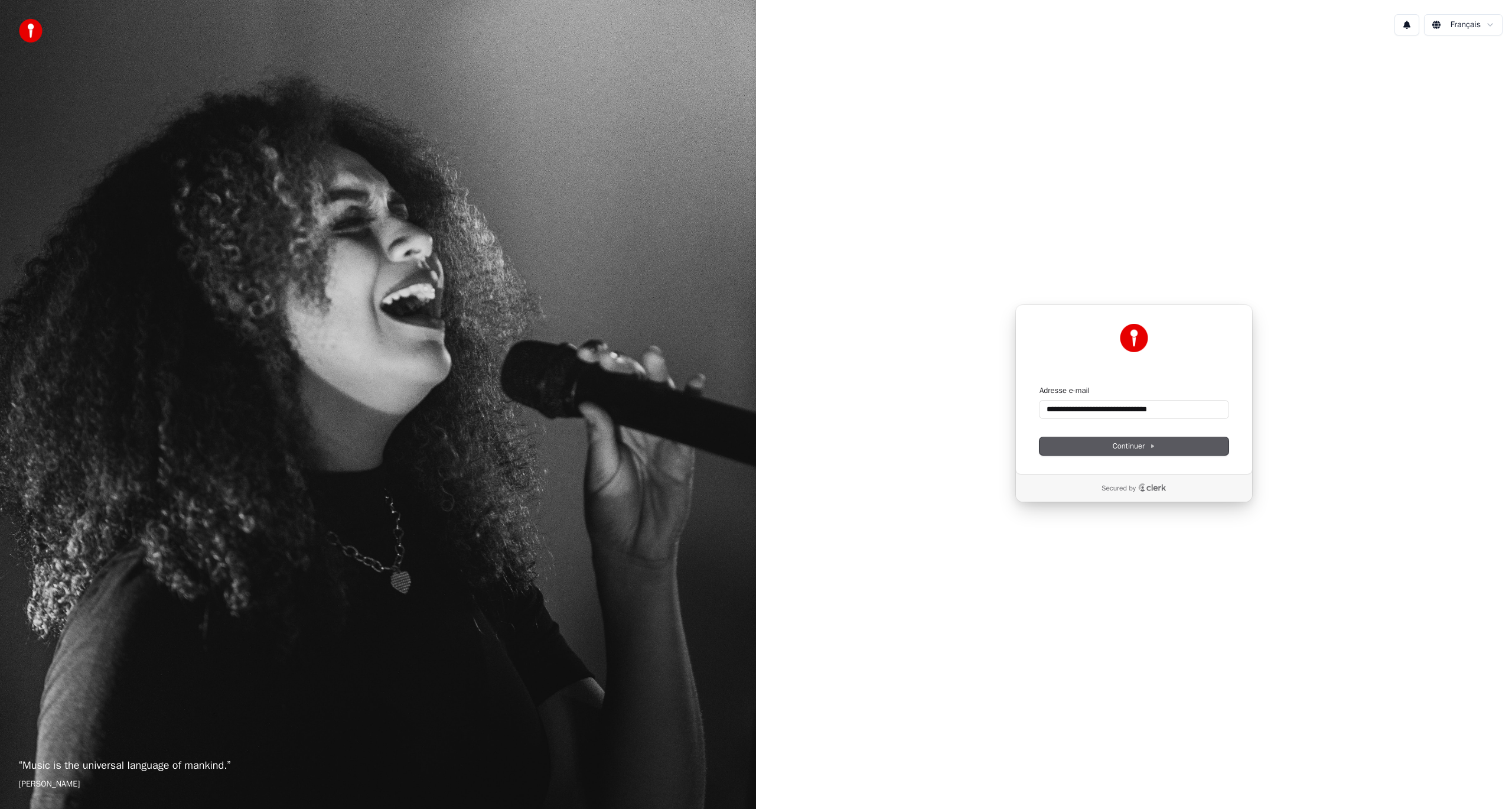 type on "**********" 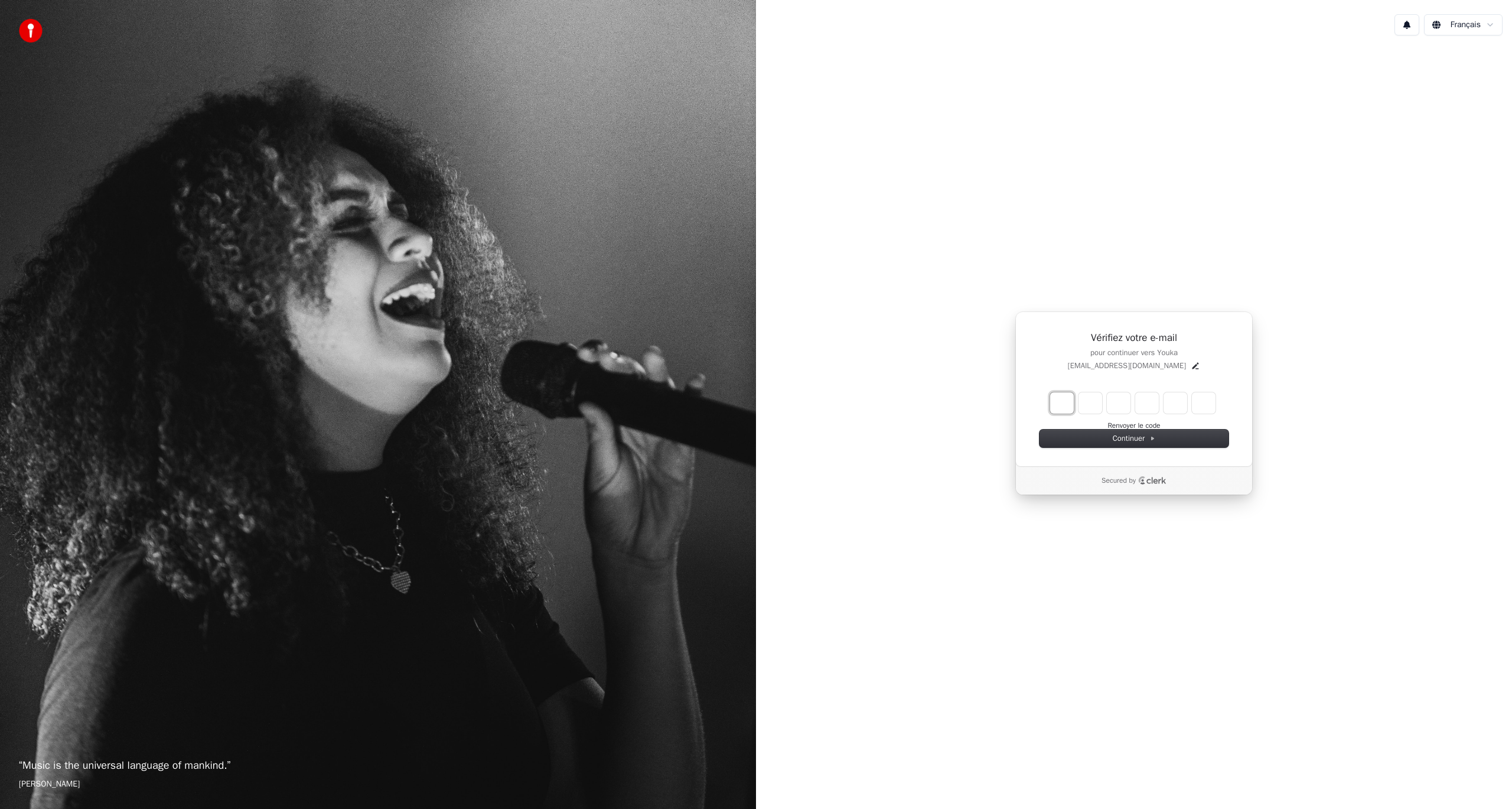 click at bounding box center (1062, 403) 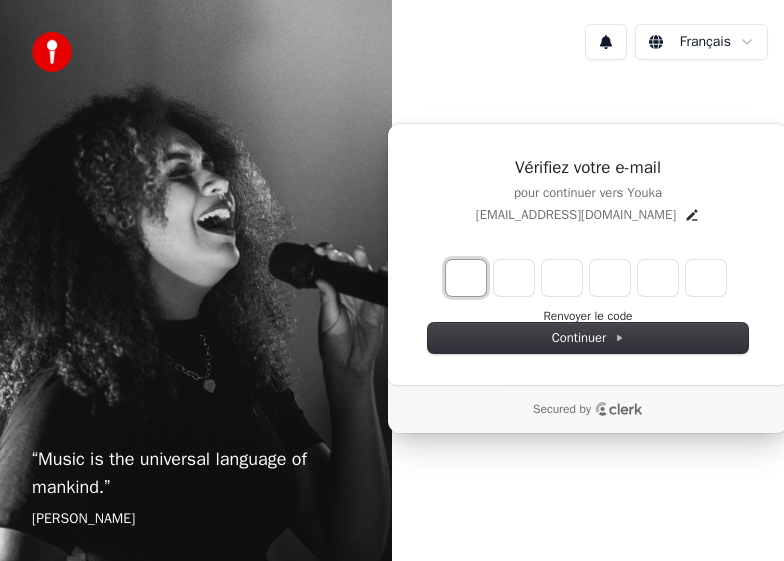 type on "*" 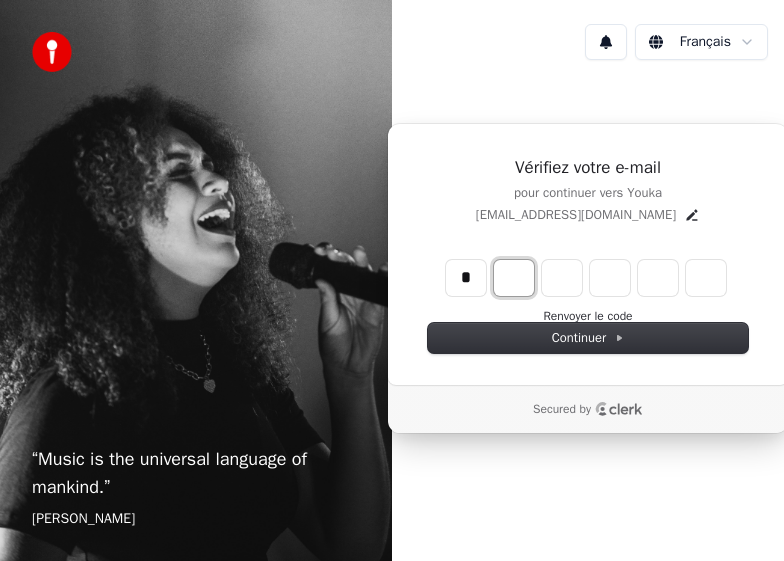 type on "*" 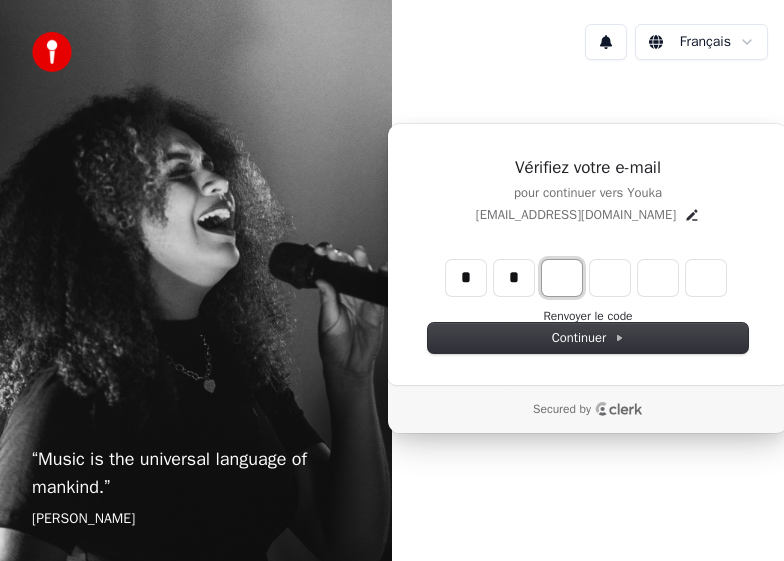 type on "**" 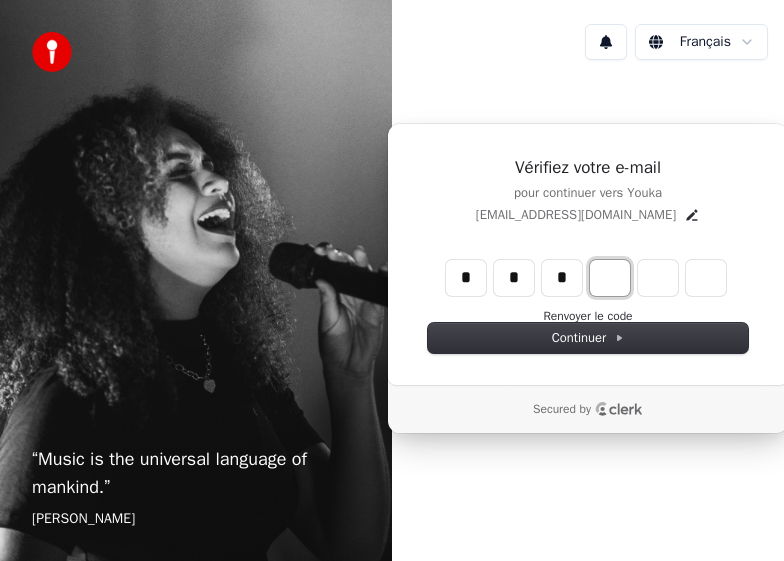 type on "***" 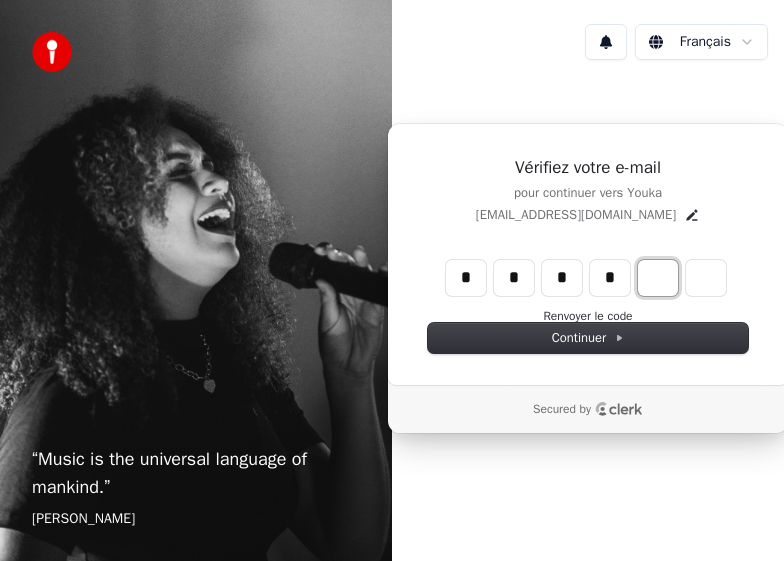 type on "****" 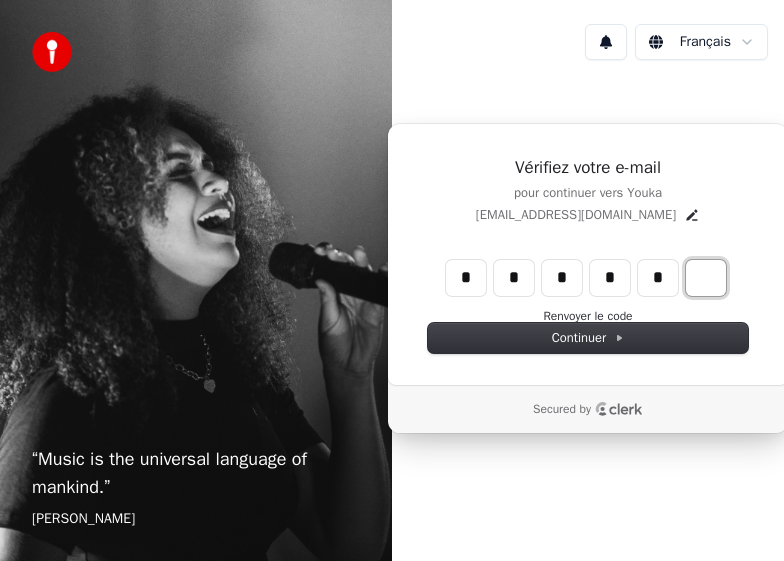 type on "******" 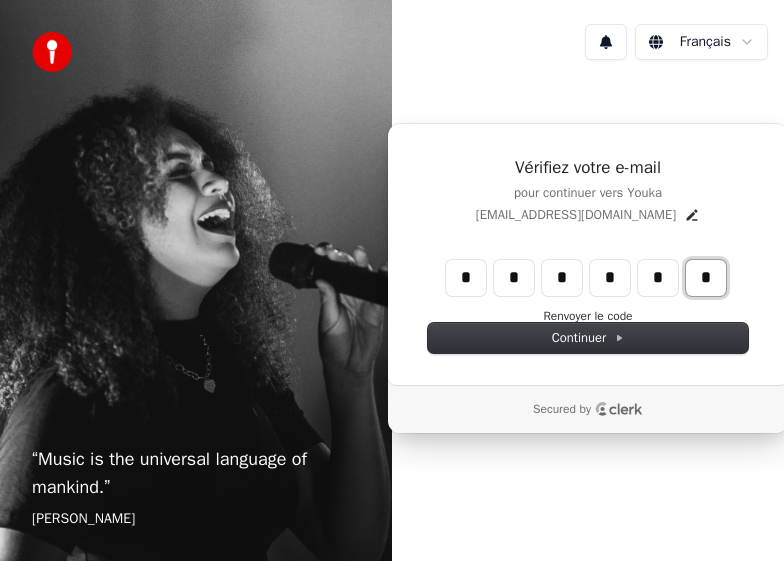 type on "*" 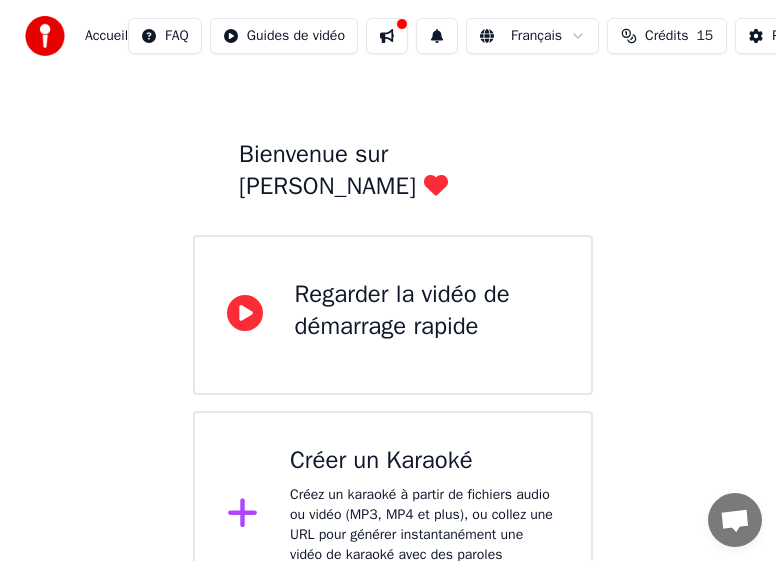scroll, scrollTop: 79, scrollLeft: 0, axis: vertical 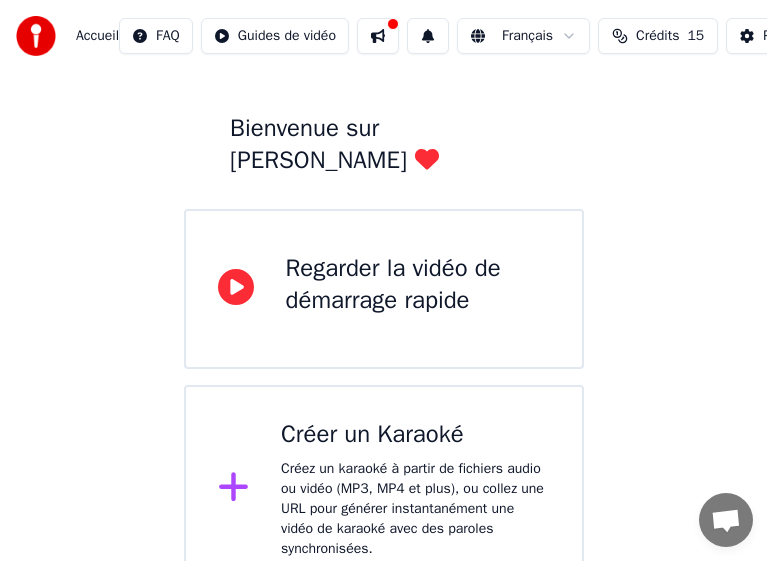 click on "Créer un Karaoké" at bounding box center (415, 435) 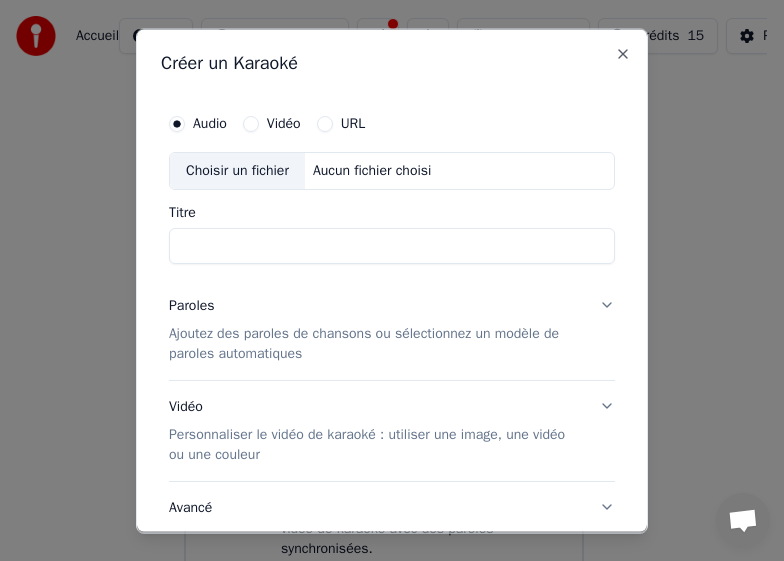 click on "Titre" at bounding box center [392, 245] 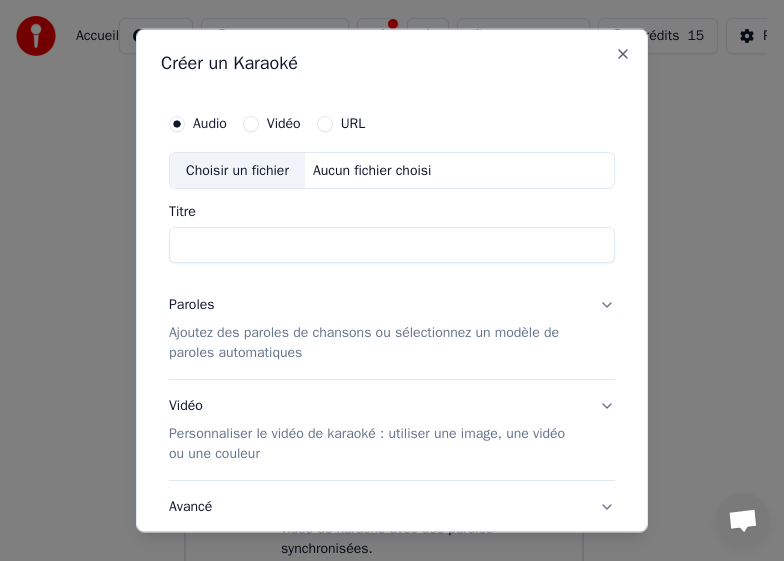 click on "Titre" at bounding box center [392, 245] 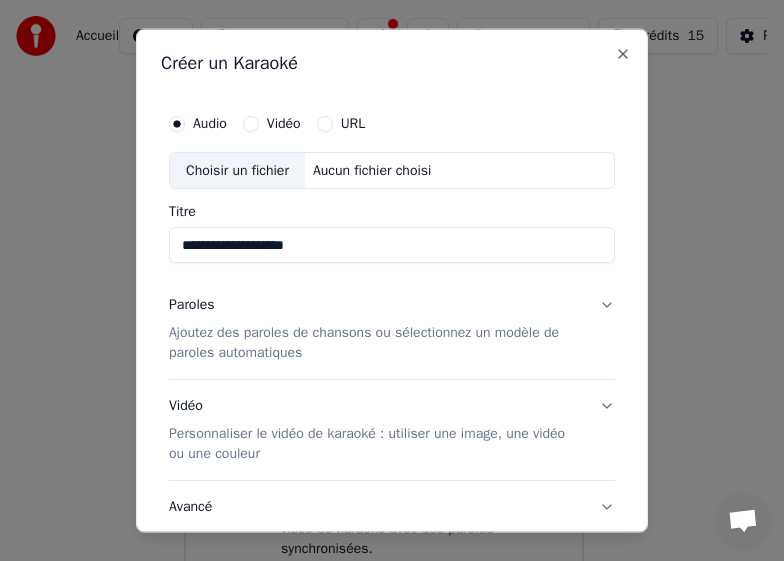 type on "**********" 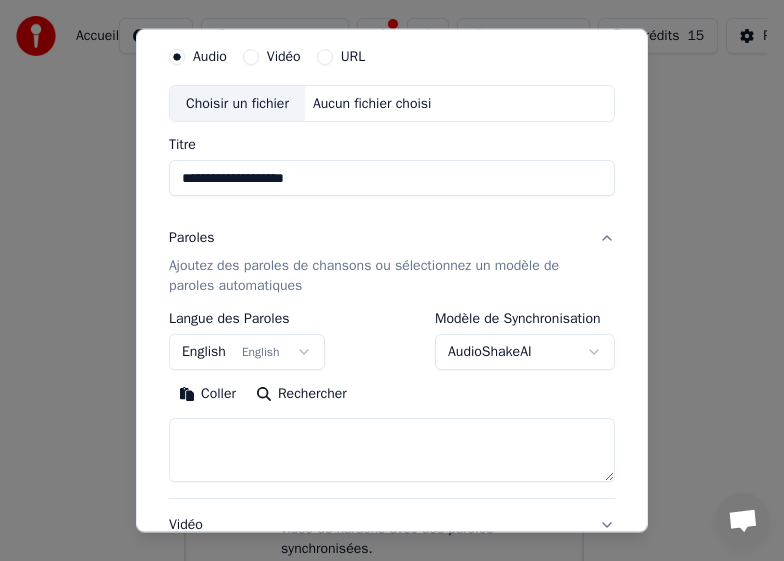 scroll, scrollTop: 100, scrollLeft: 0, axis: vertical 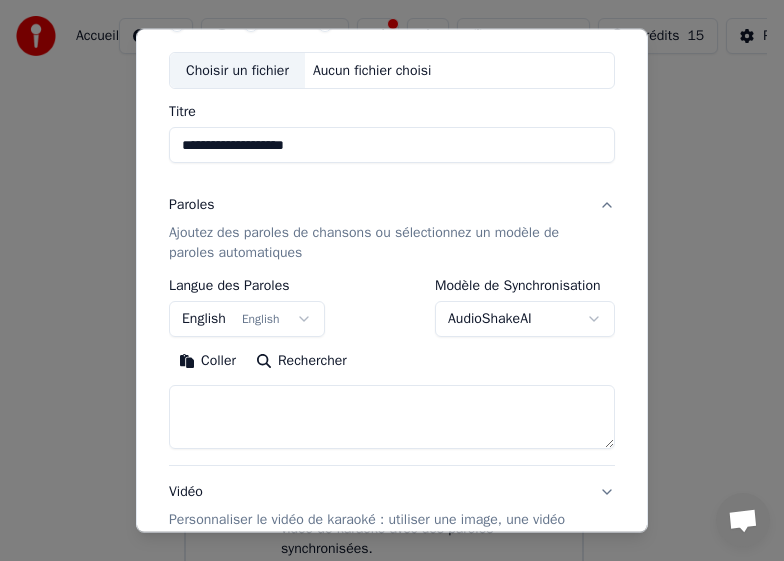 click on "**********" at bounding box center [383, 257] 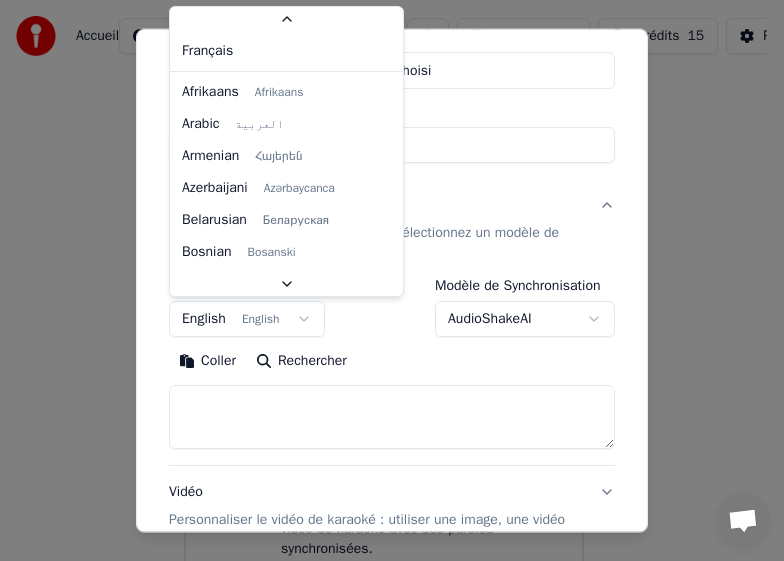 scroll, scrollTop: 92, scrollLeft: 0, axis: vertical 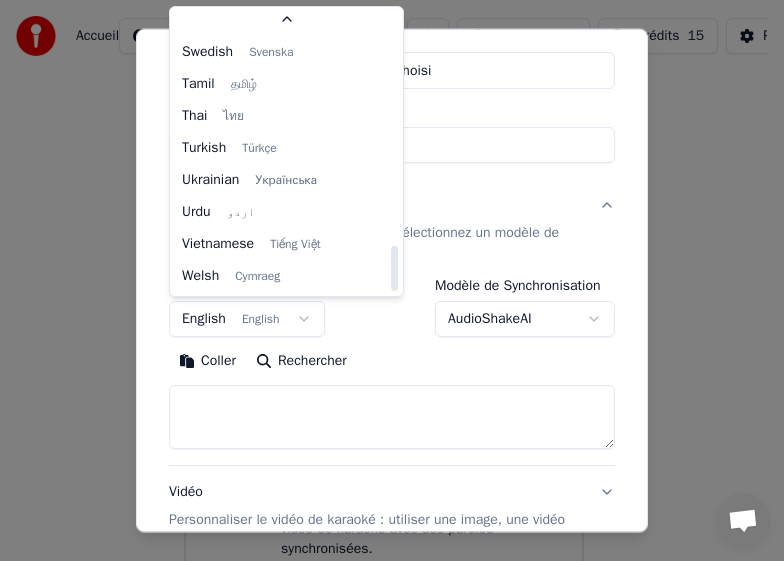 click on "**********" at bounding box center [383, 257] 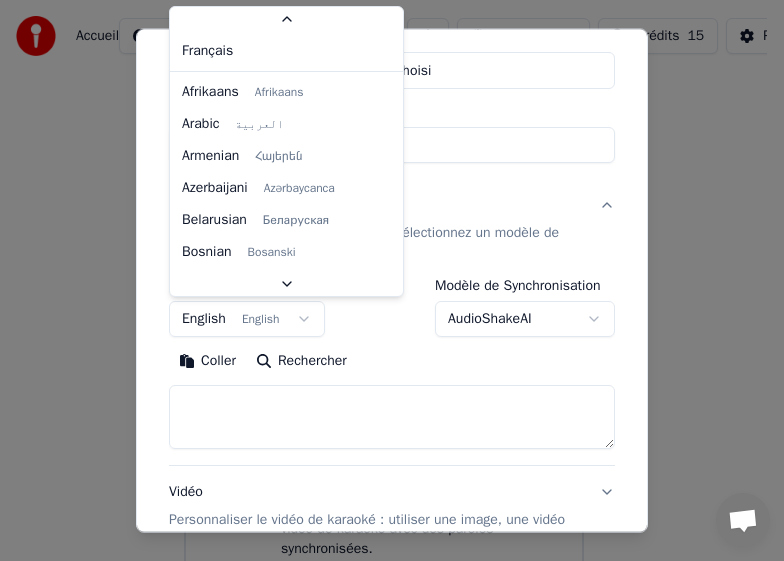 click on "**********" at bounding box center [383, 257] 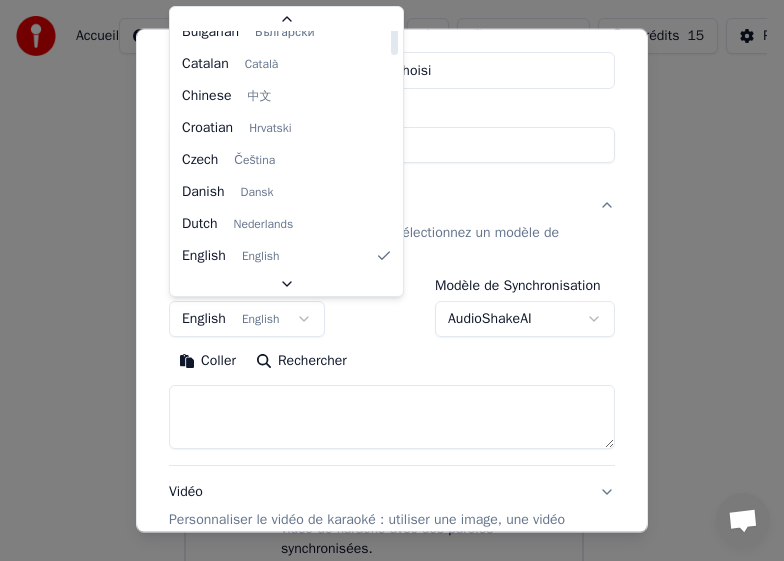 scroll, scrollTop: 352, scrollLeft: 0, axis: vertical 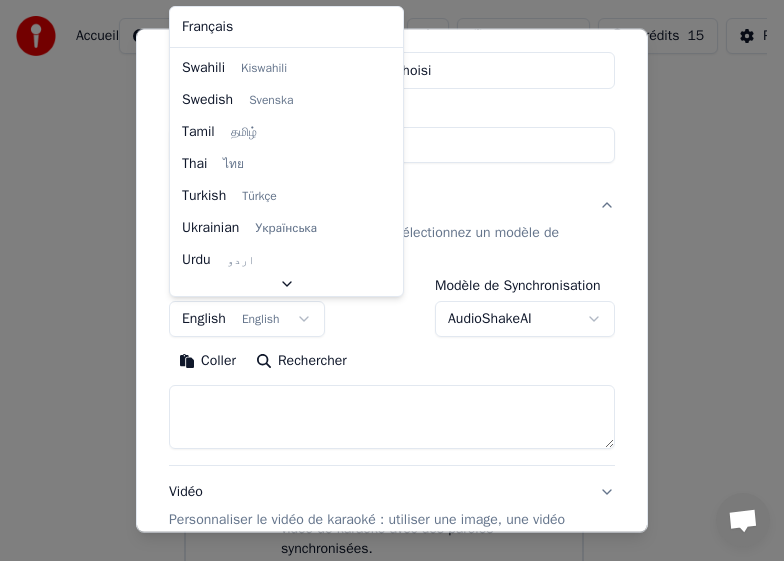 drag, startPoint x: 397, startPoint y: 136, endPoint x: 394, endPoint y: 348, distance: 212.02122 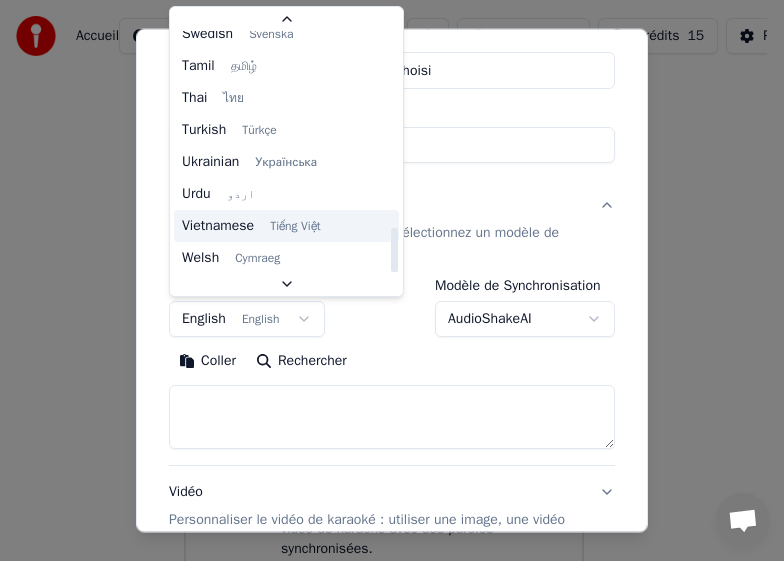 scroll, scrollTop: 72, scrollLeft: 0, axis: vertical 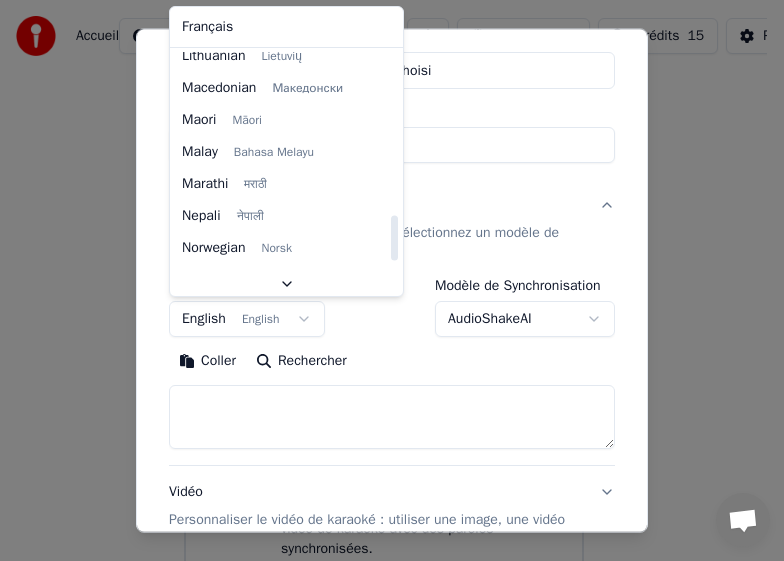 select on "**" 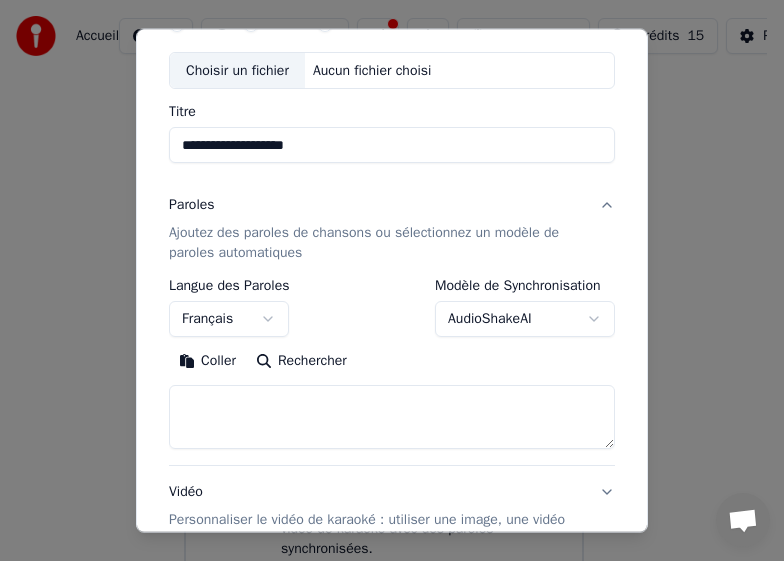 click on "**********" at bounding box center [383, 257] 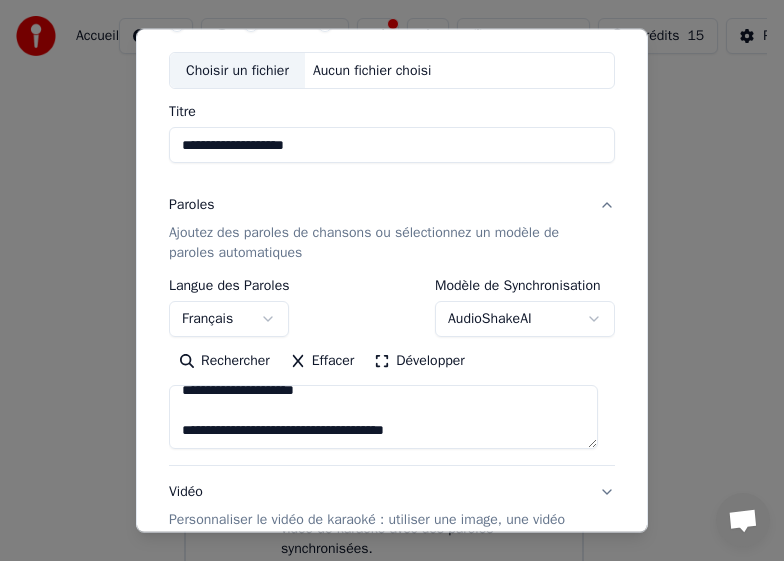 scroll, scrollTop: 873, scrollLeft: 0, axis: vertical 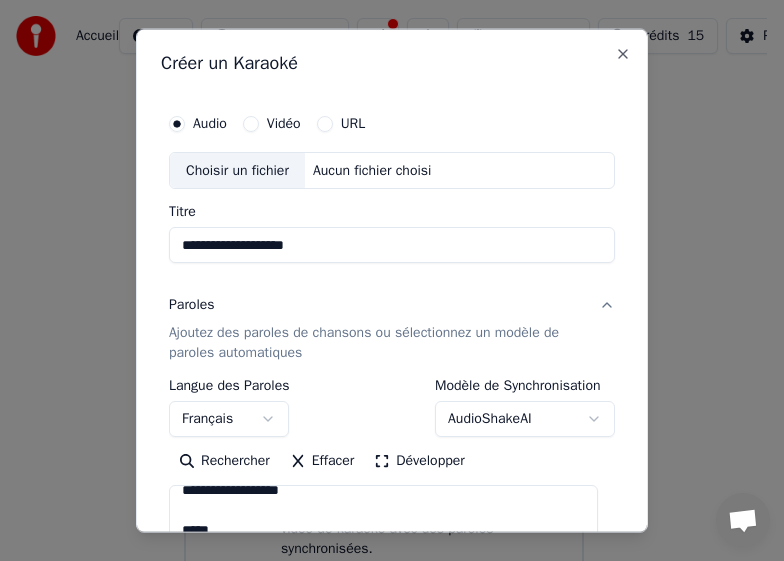 type on "**********" 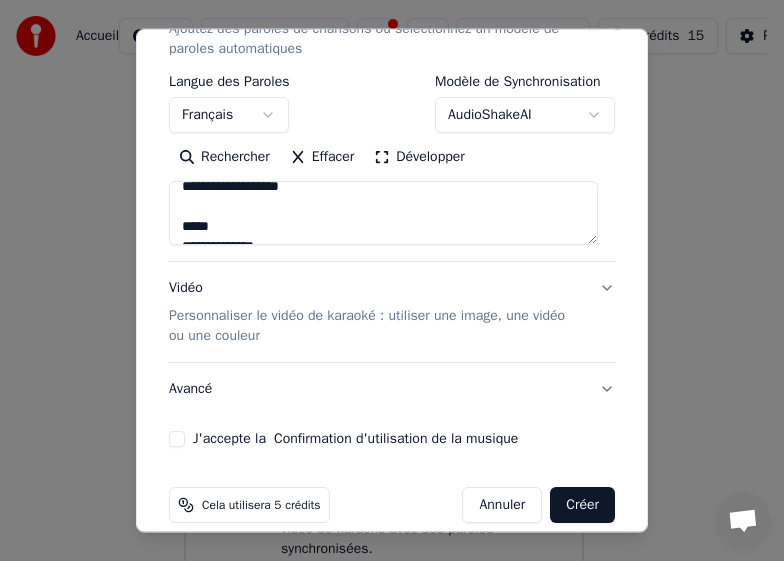 scroll, scrollTop: 327, scrollLeft: 0, axis: vertical 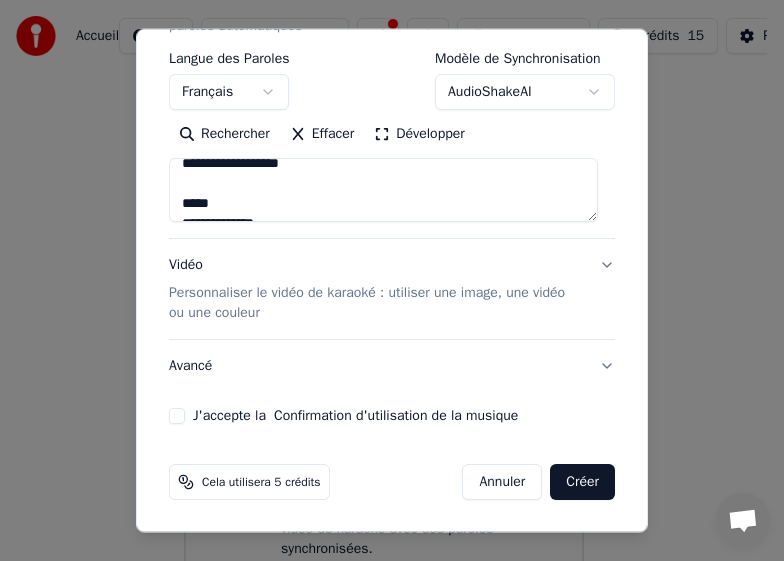 click on "Personnaliser le vidéo de karaoké : utiliser une image, une vidéo ou une couleur" at bounding box center [376, 303] 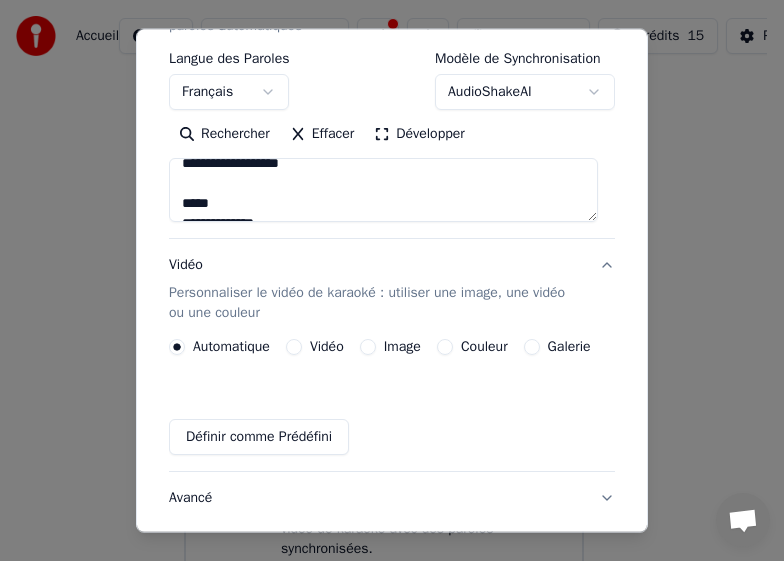 scroll, scrollTop: 305, scrollLeft: 0, axis: vertical 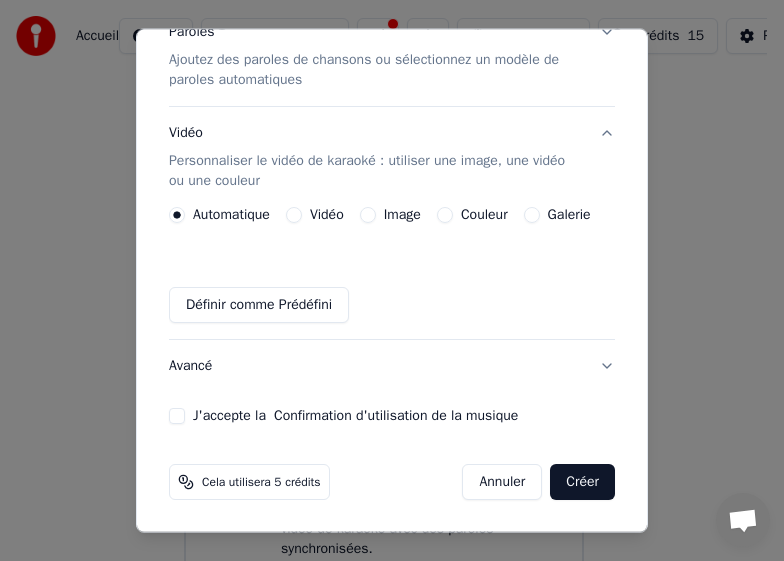 click on "Vidéo" at bounding box center (327, 215) 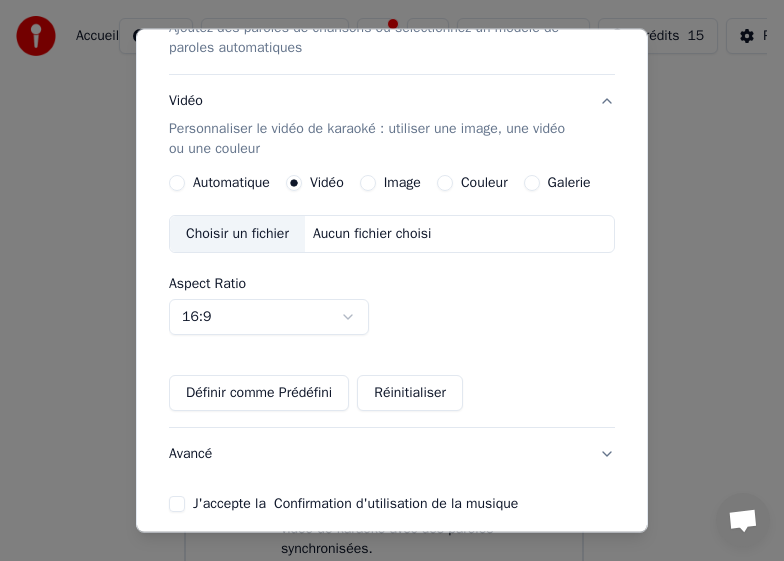 click on "Galerie" at bounding box center (569, 183) 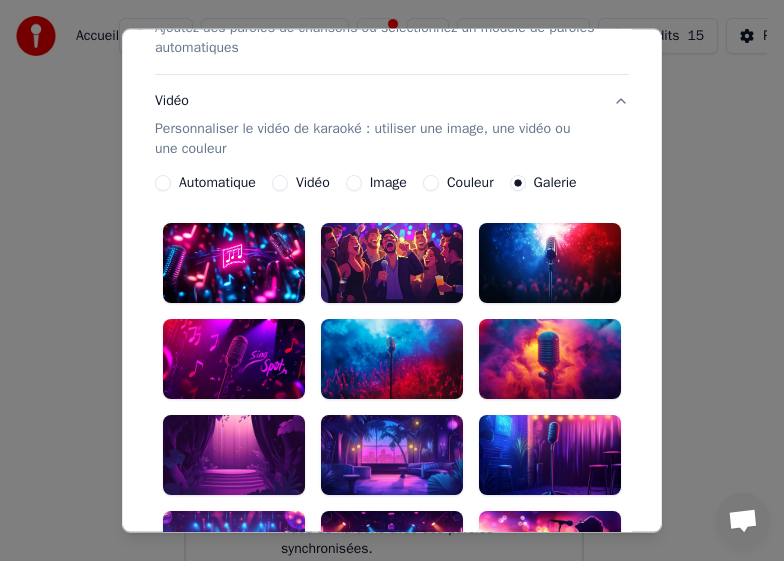 click on "**********" at bounding box center (392, 466) 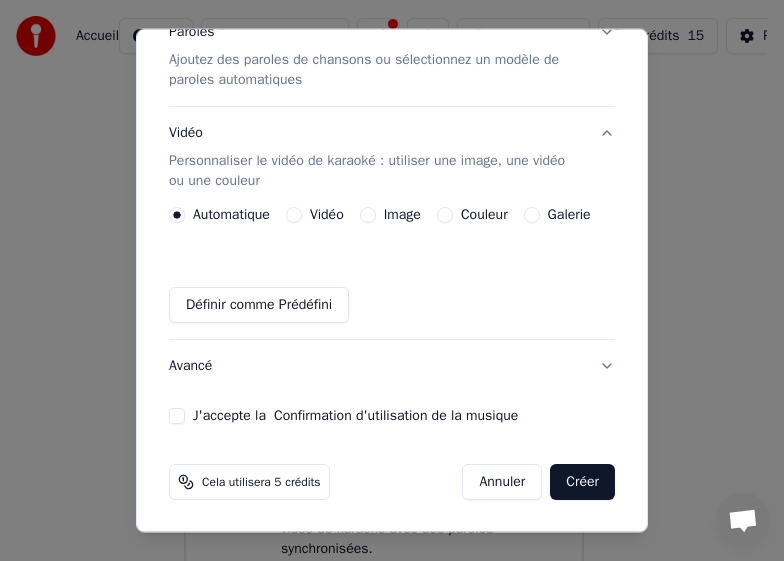 click on "J'accepte la   Confirmation d'utilisation de la musique" at bounding box center (177, 416) 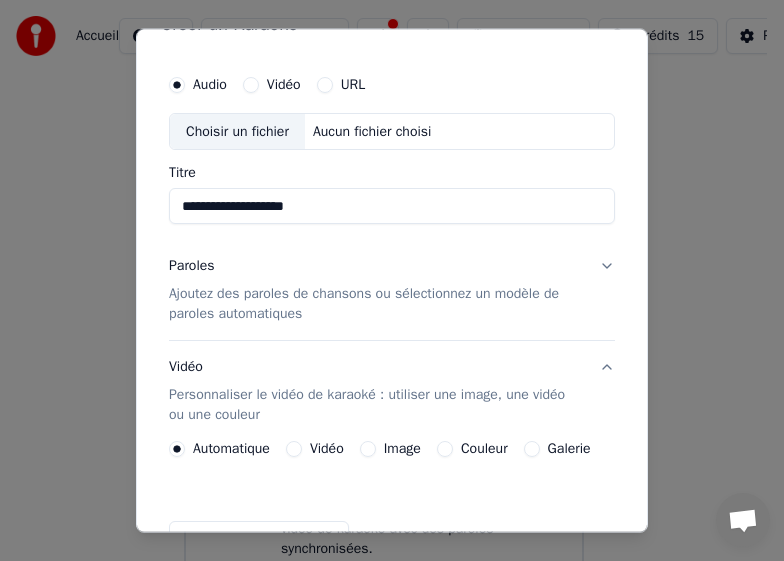 scroll, scrollTop: 0, scrollLeft: 0, axis: both 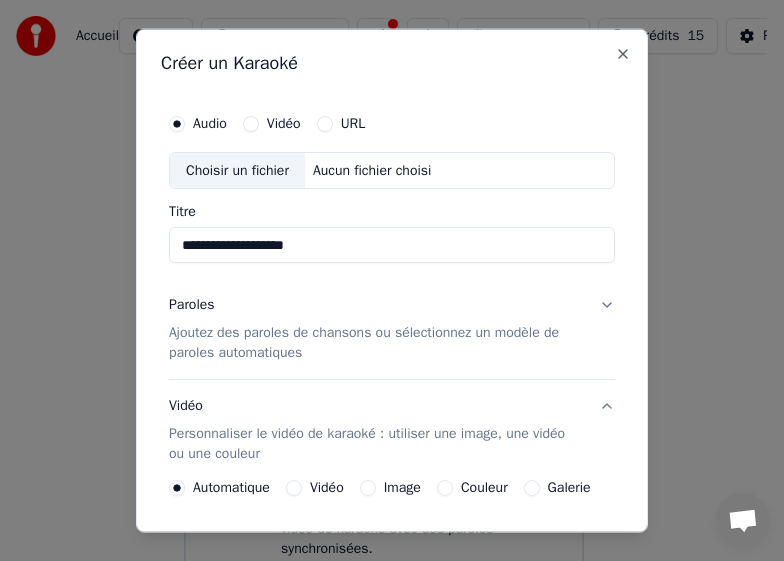 click on "URL" at bounding box center [325, 123] 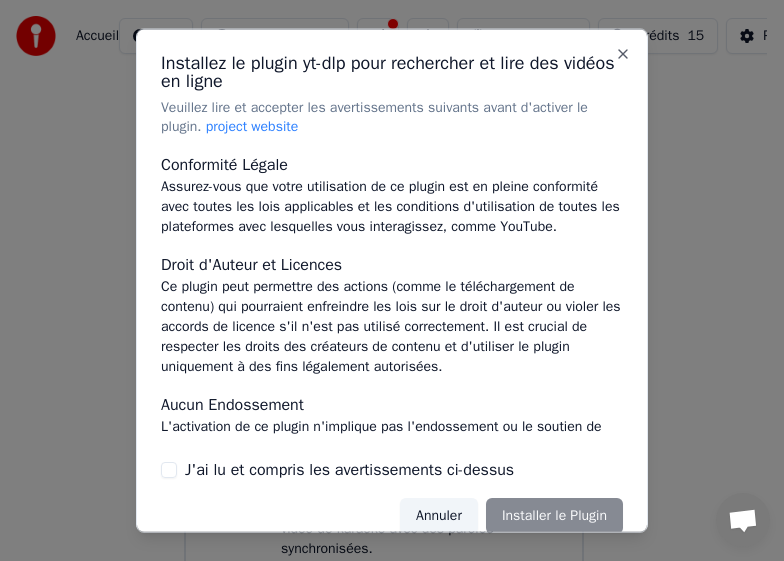 click on "Annuler Installer le Plugin" at bounding box center [511, 516] 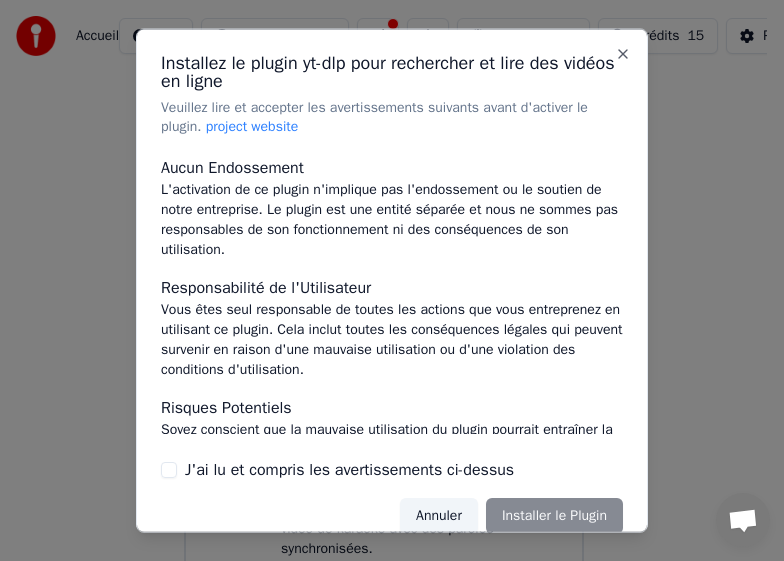 scroll, scrollTop: 403, scrollLeft: 0, axis: vertical 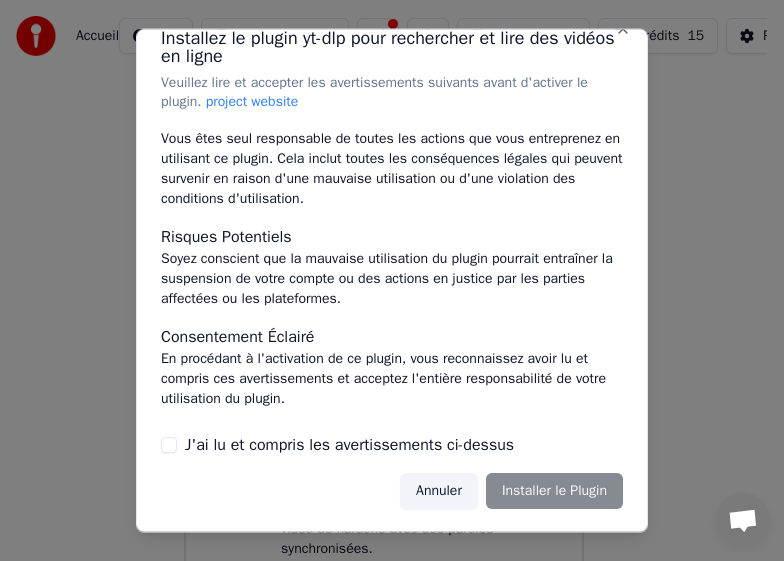 click on "Annuler Installer le Plugin" at bounding box center [511, 491] 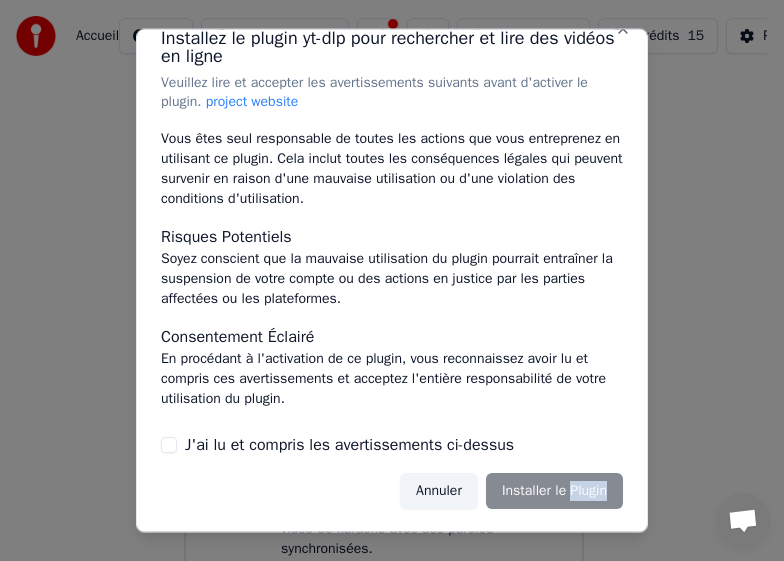 click on "Annuler Installer le Plugin" at bounding box center (511, 491) 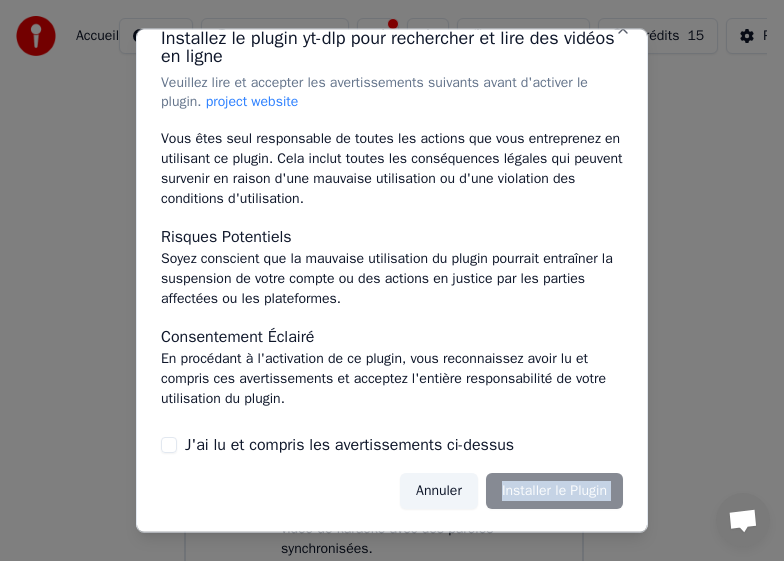 click on "Annuler Installer le Plugin" at bounding box center (511, 491) 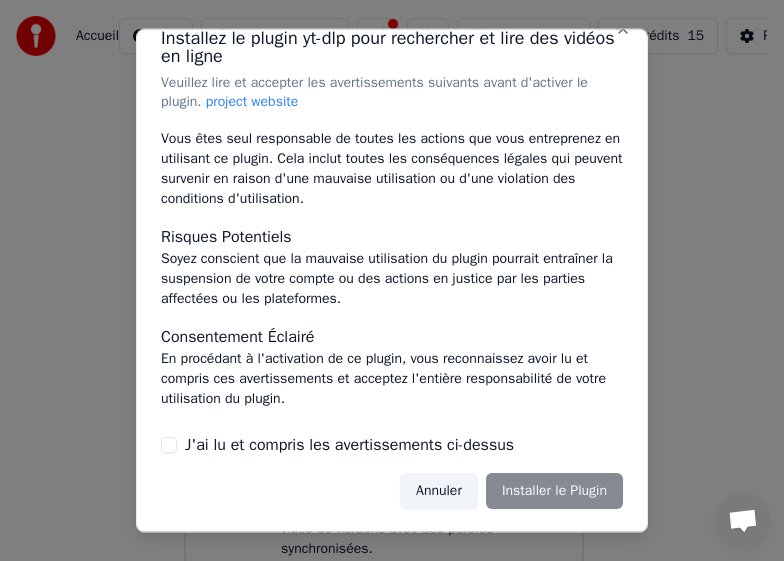 click on "J'ai lu et compris les avertissements ci-dessus" at bounding box center [349, 445] 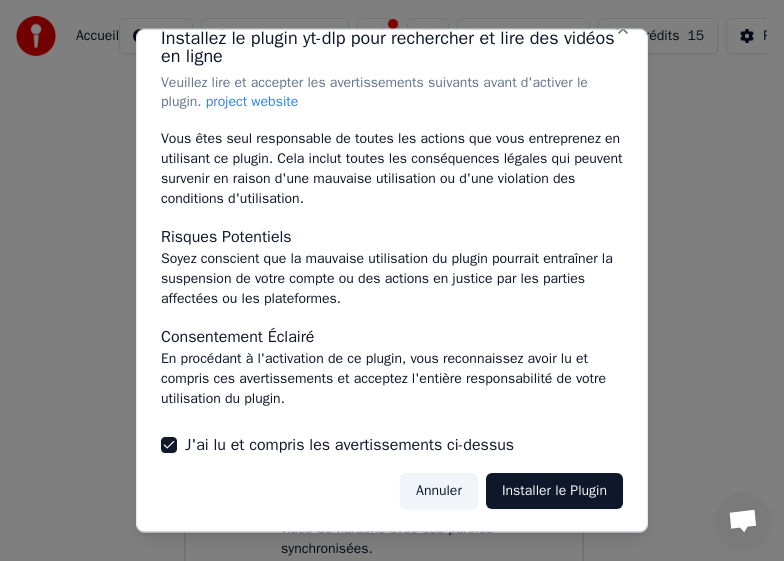 click on "Installer le Plugin" at bounding box center [554, 491] 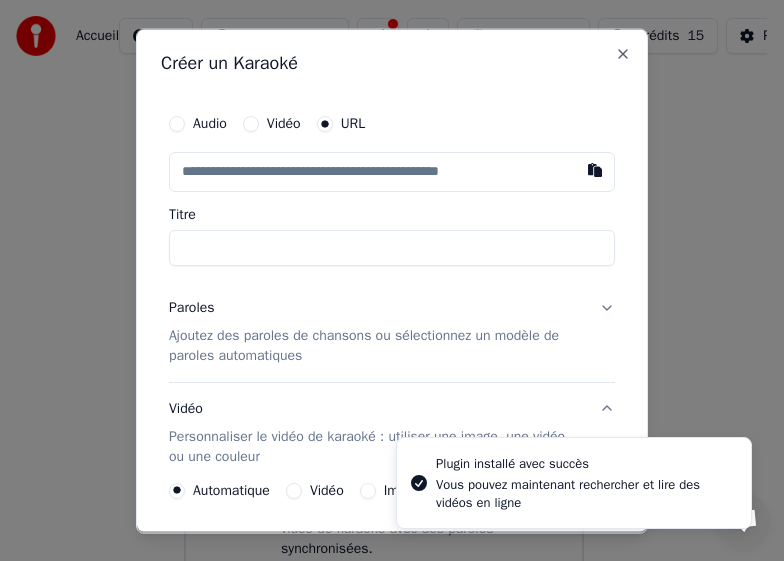 click on "Automatique Vidéo Image Couleur Galerie" at bounding box center [380, 490] 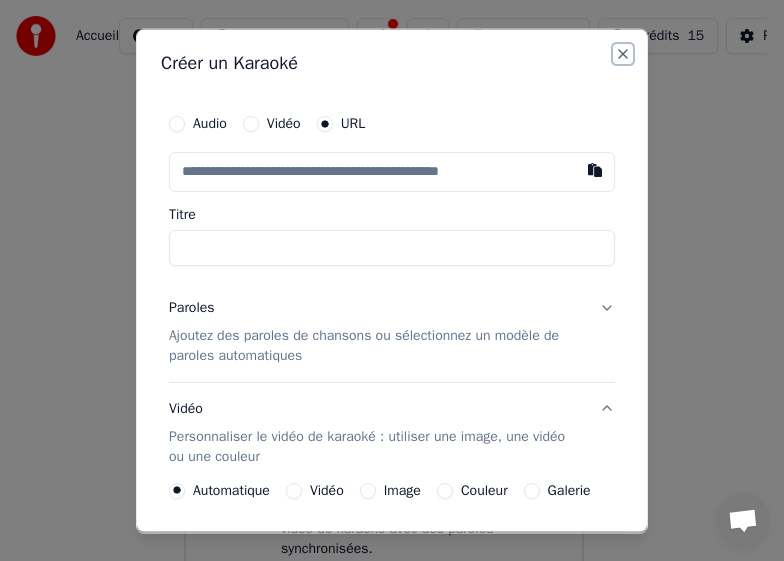 click on "Close" at bounding box center [623, 53] 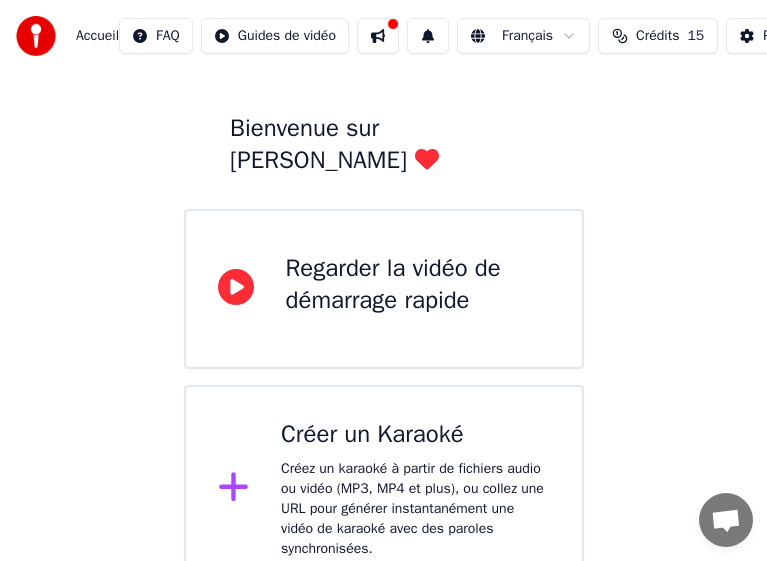 click on "Créer un Karaoké" at bounding box center (415, 435) 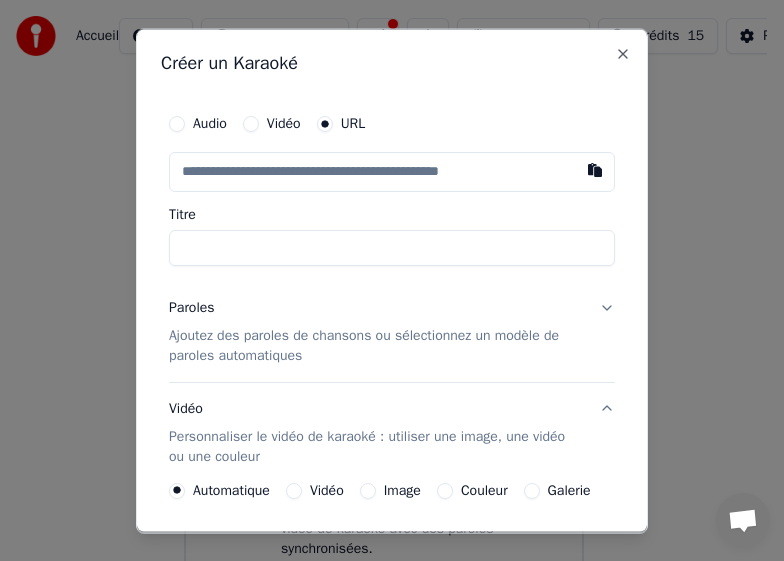 click at bounding box center (392, 171) 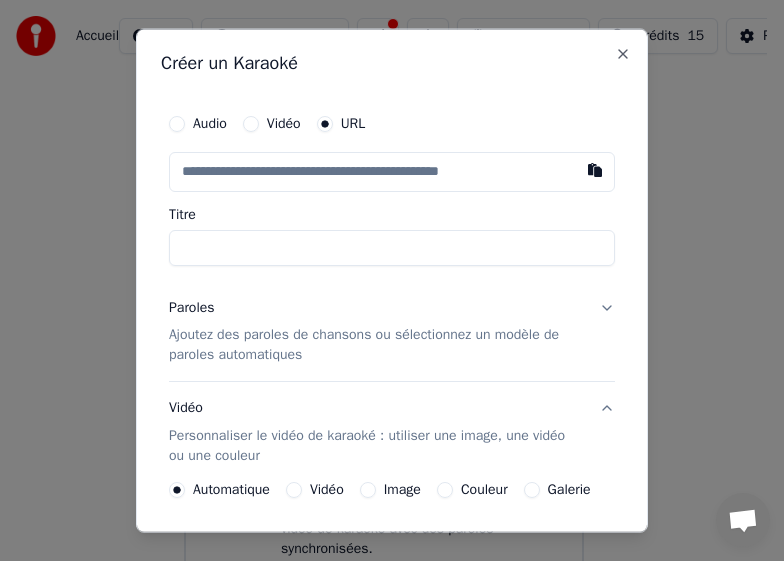 click at bounding box center (392, 171) 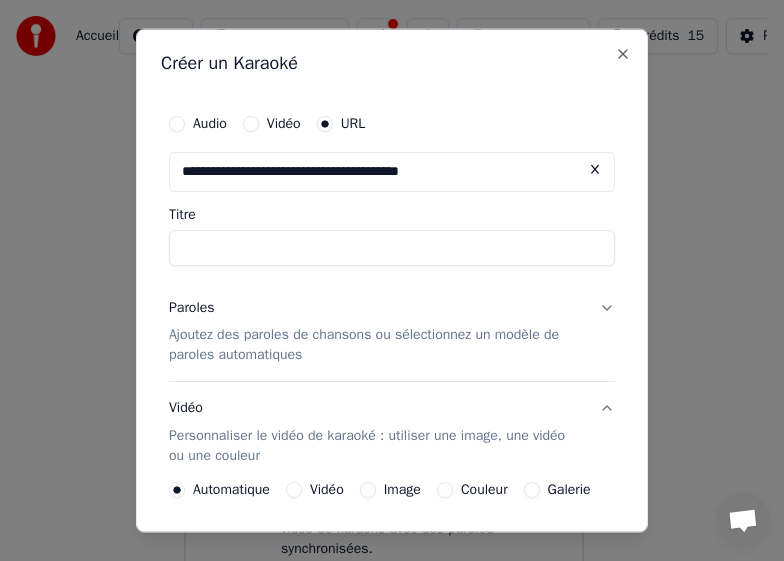 type on "**********" 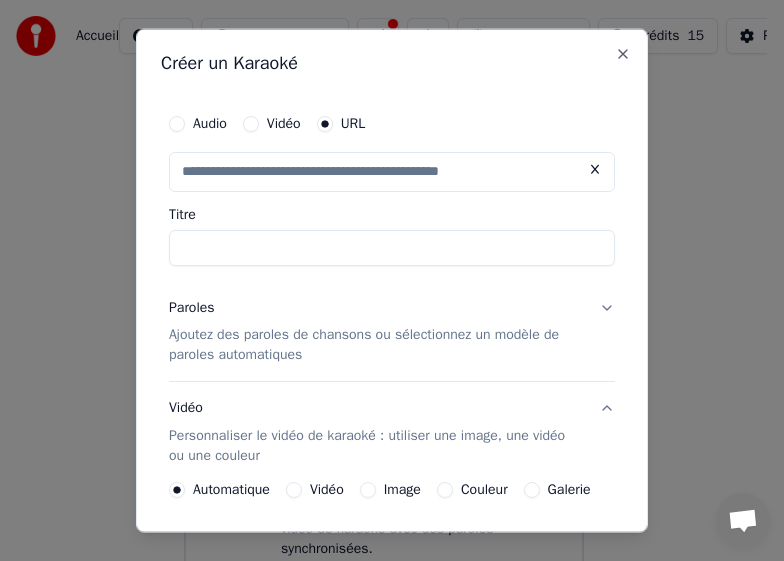 click on "Titre" at bounding box center (392, 247) 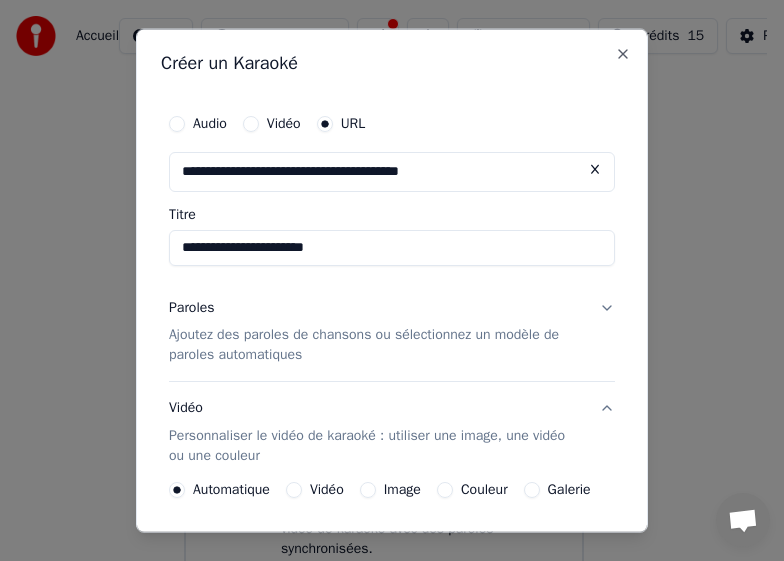 type on "**********" 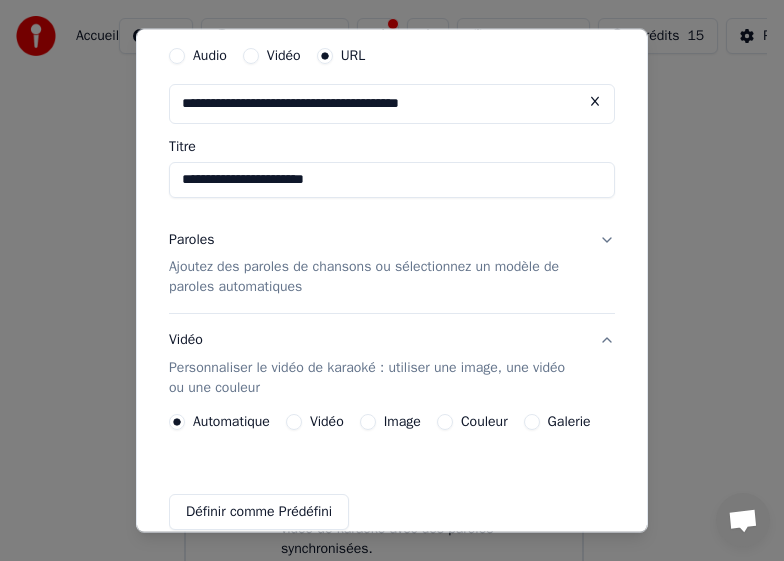 scroll, scrollTop: 100, scrollLeft: 0, axis: vertical 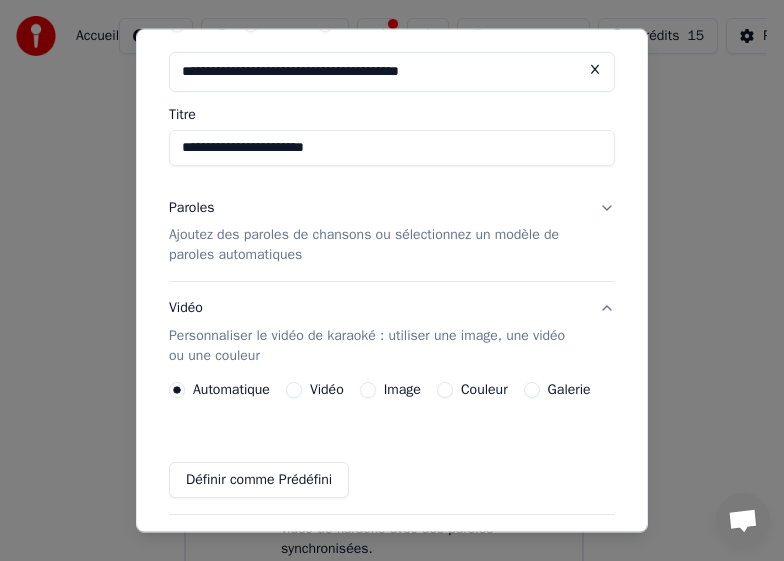 click on "Ajoutez des paroles de chansons ou sélectionnez un modèle de paroles automatiques" at bounding box center (376, 245) 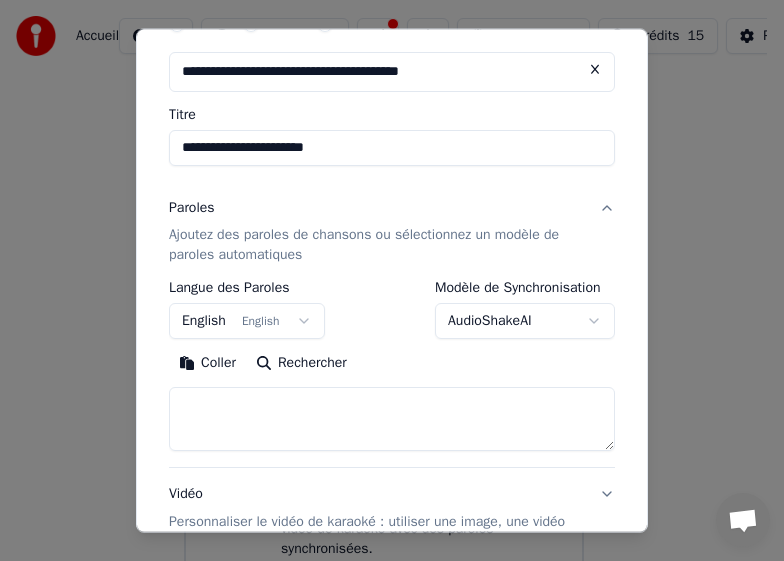 click on "**********" at bounding box center [383, 257] 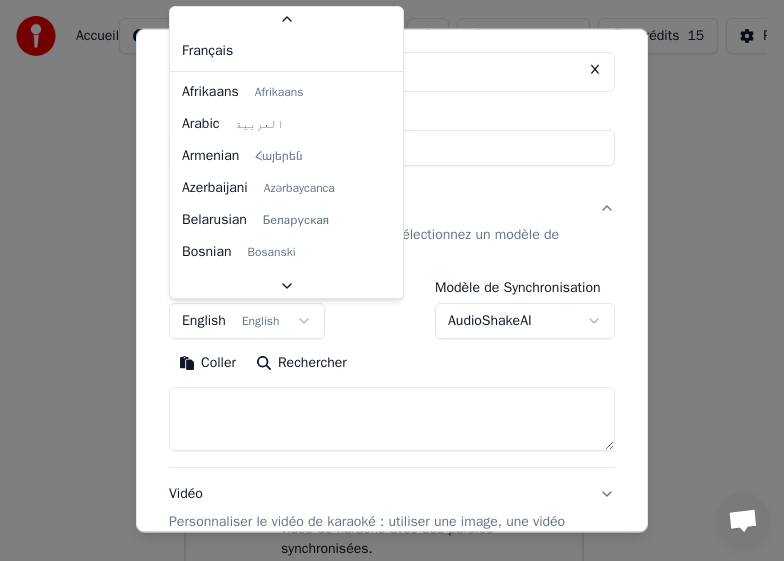 scroll, scrollTop: 90, scrollLeft: 0, axis: vertical 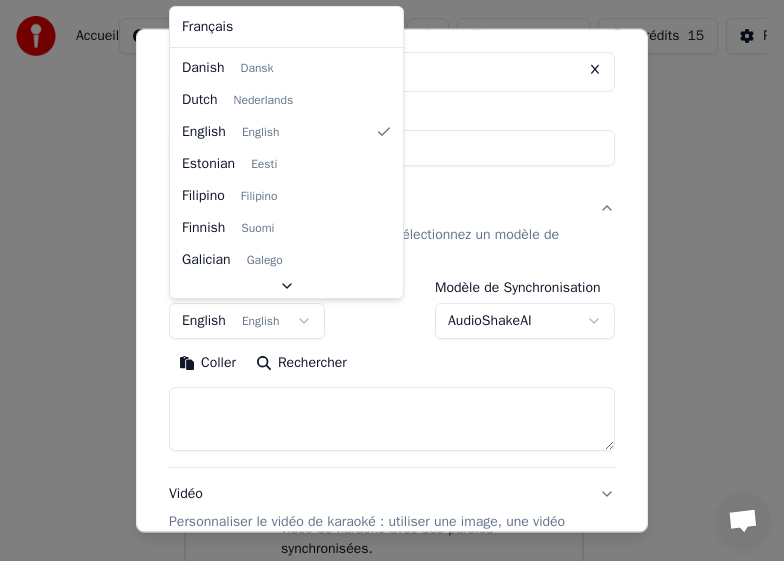 select on "**" 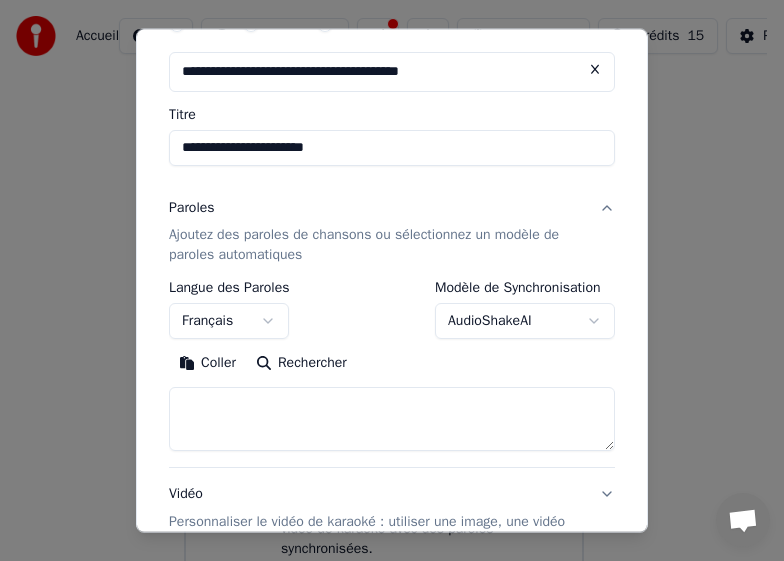 click at bounding box center [392, 419] 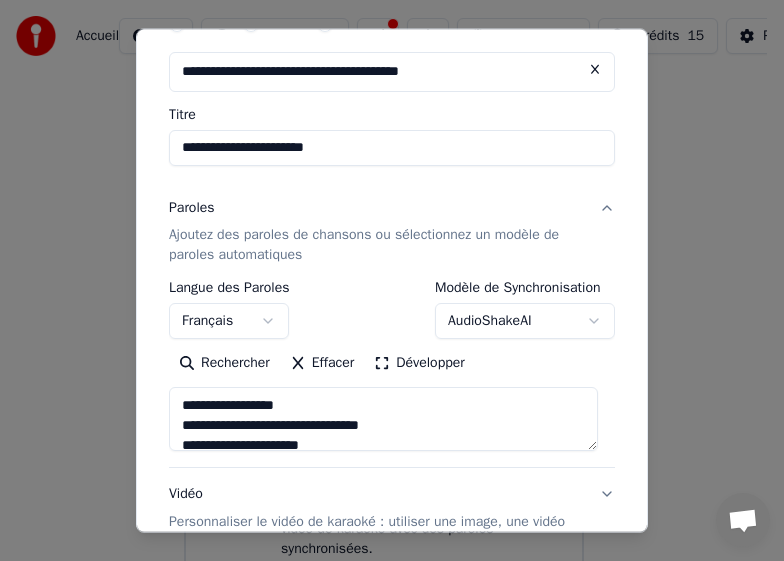 scroll, scrollTop: 865, scrollLeft: 0, axis: vertical 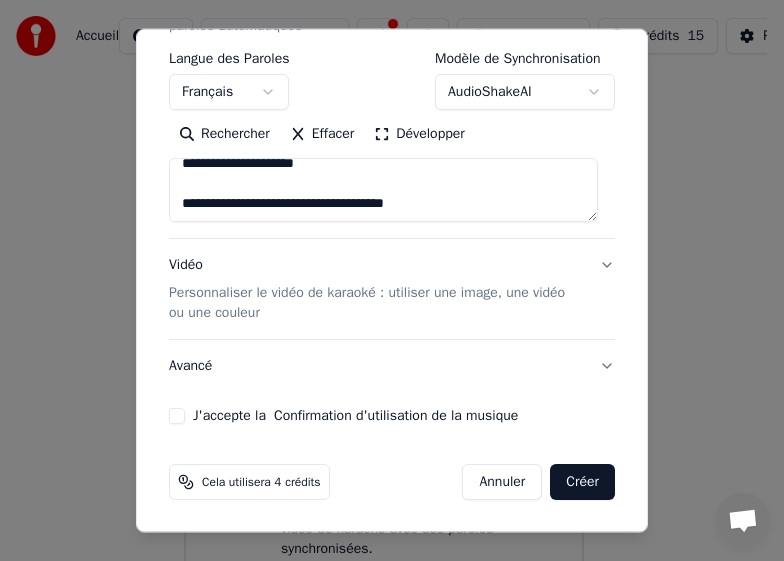 type on "**********" 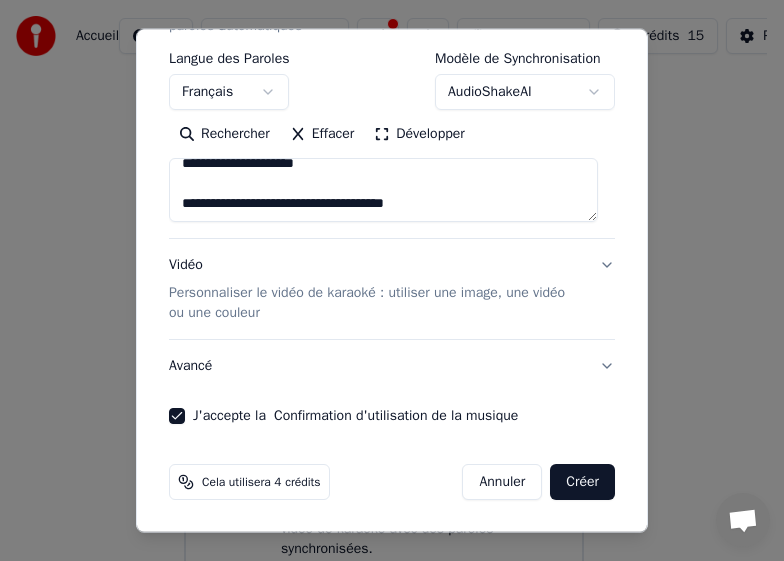 click on "Créer" at bounding box center (582, 482) 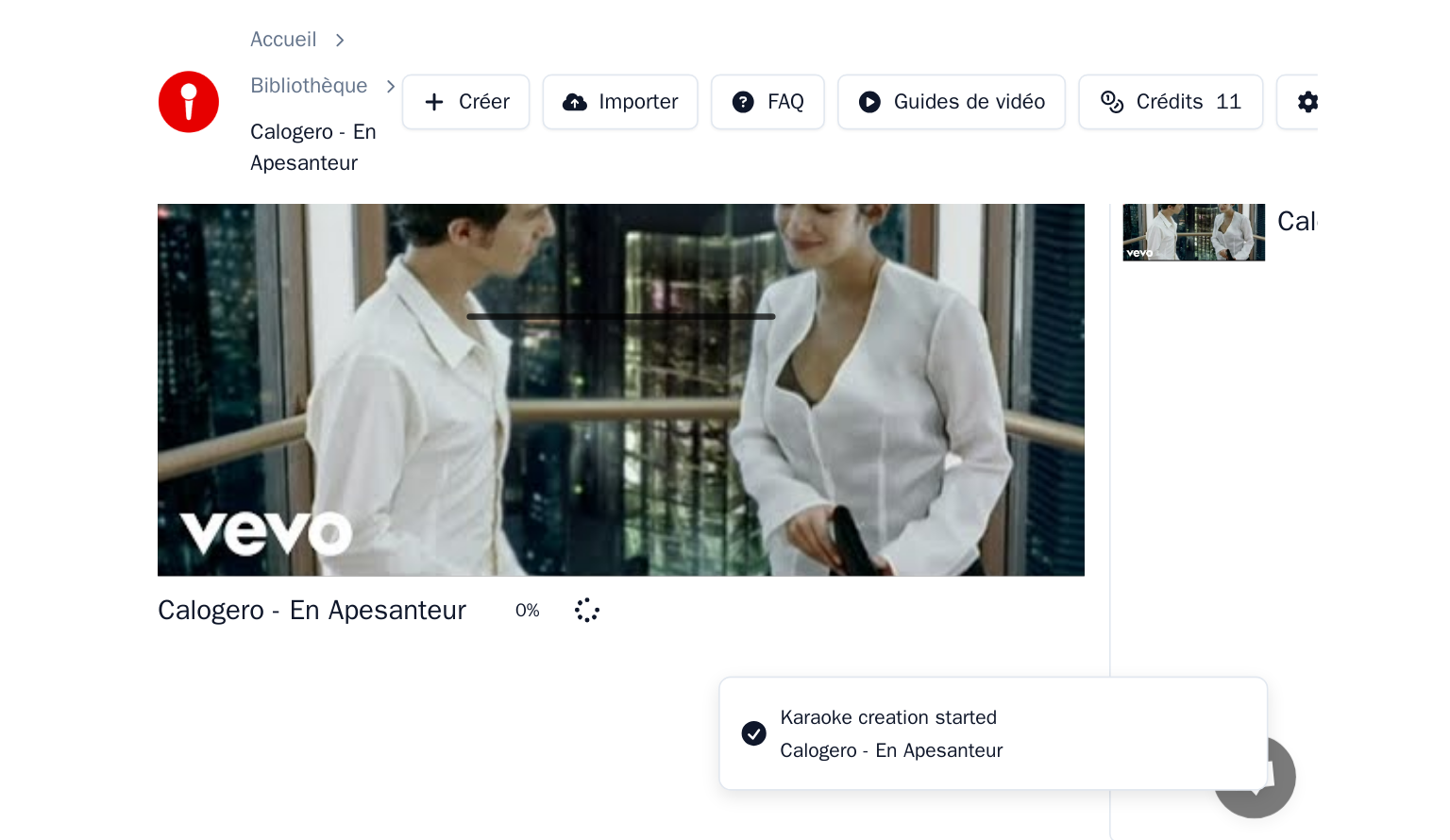scroll, scrollTop: 0, scrollLeft: 0, axis: both 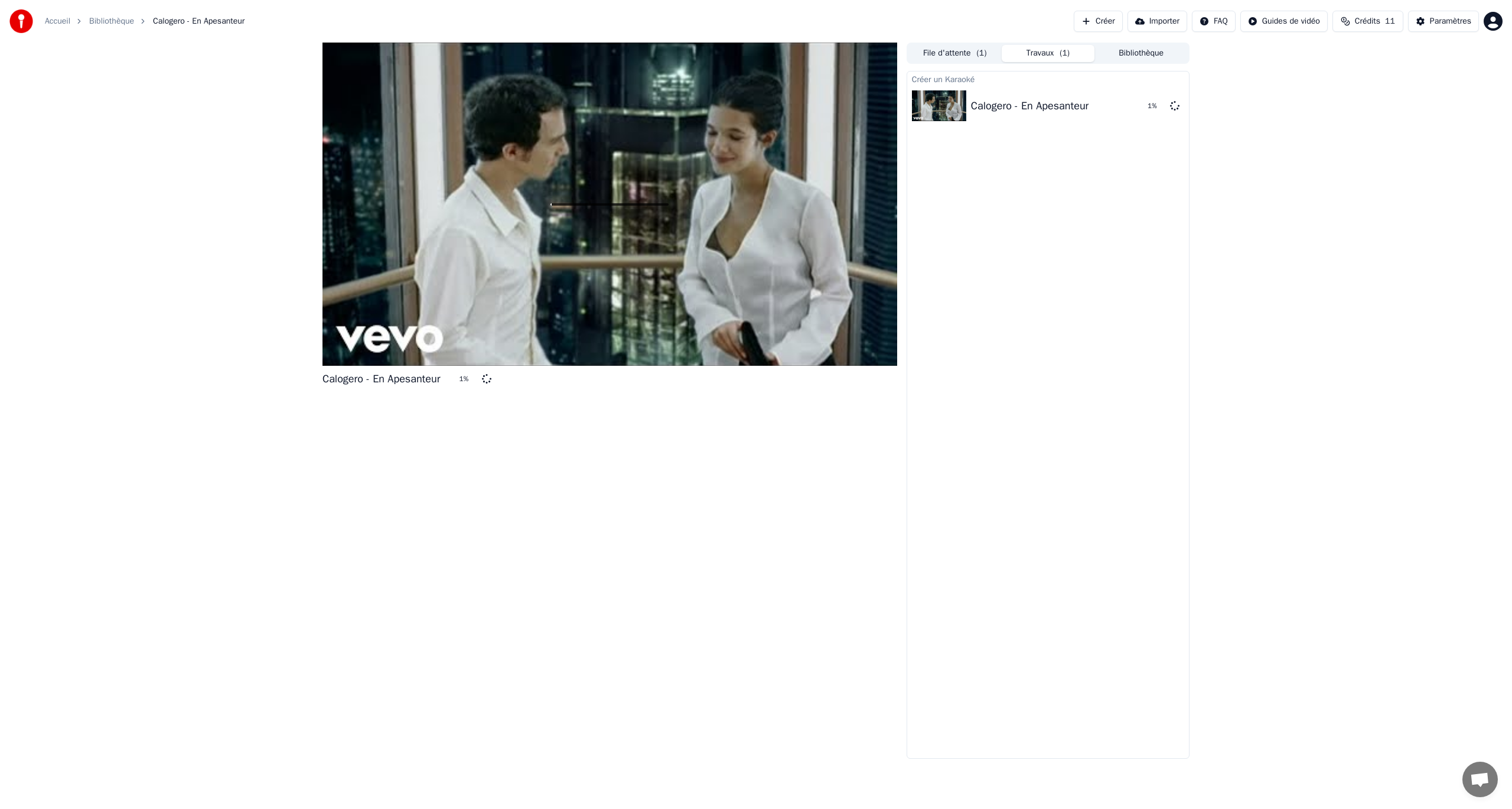 click on "File d'attente ( 1 )" at bounding box center (955, 53) 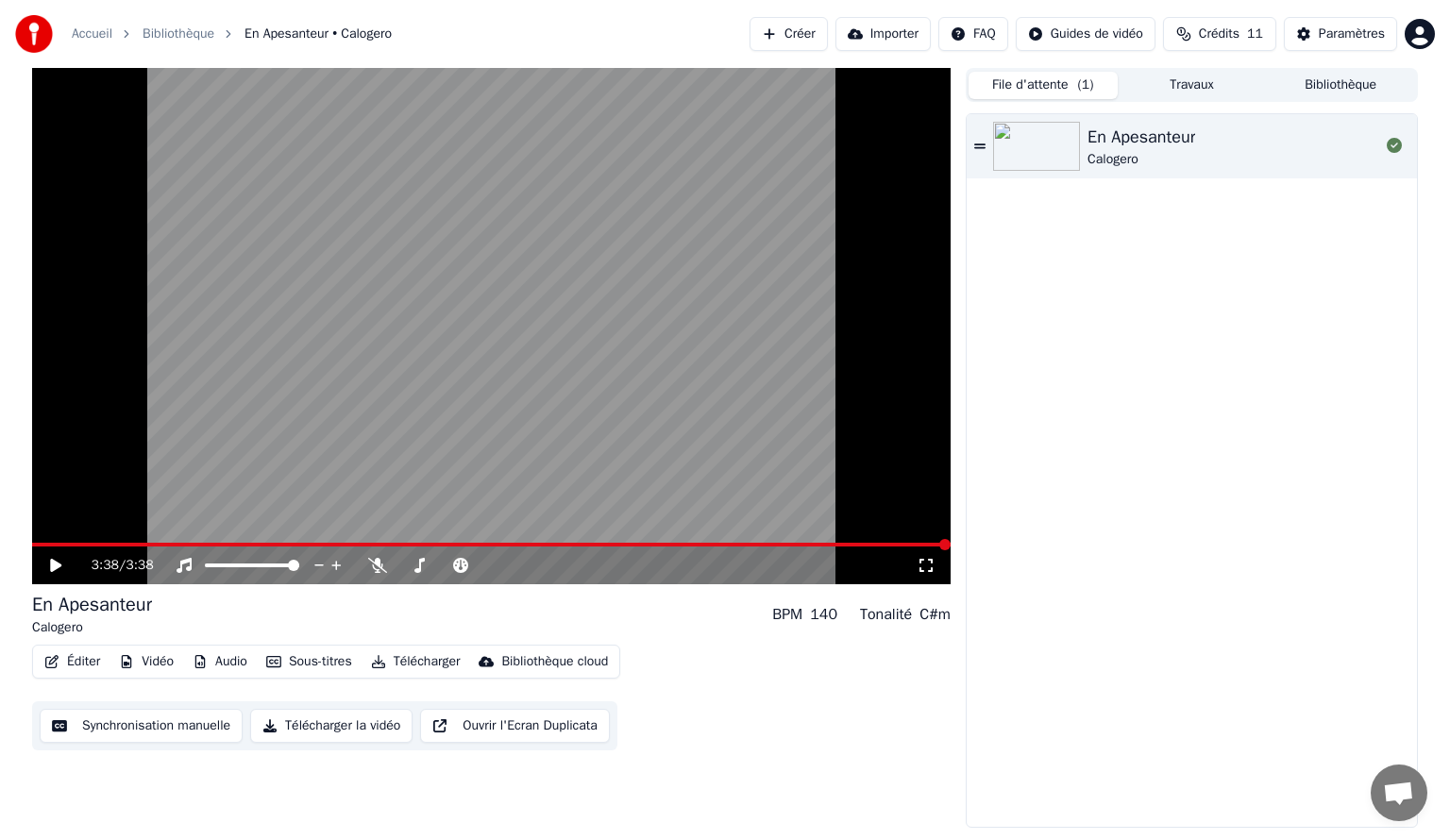 drag, startPoint x: 57, startPoint y: 540, endPoint x: 45, endPoint y: 543, distance: 12.369317 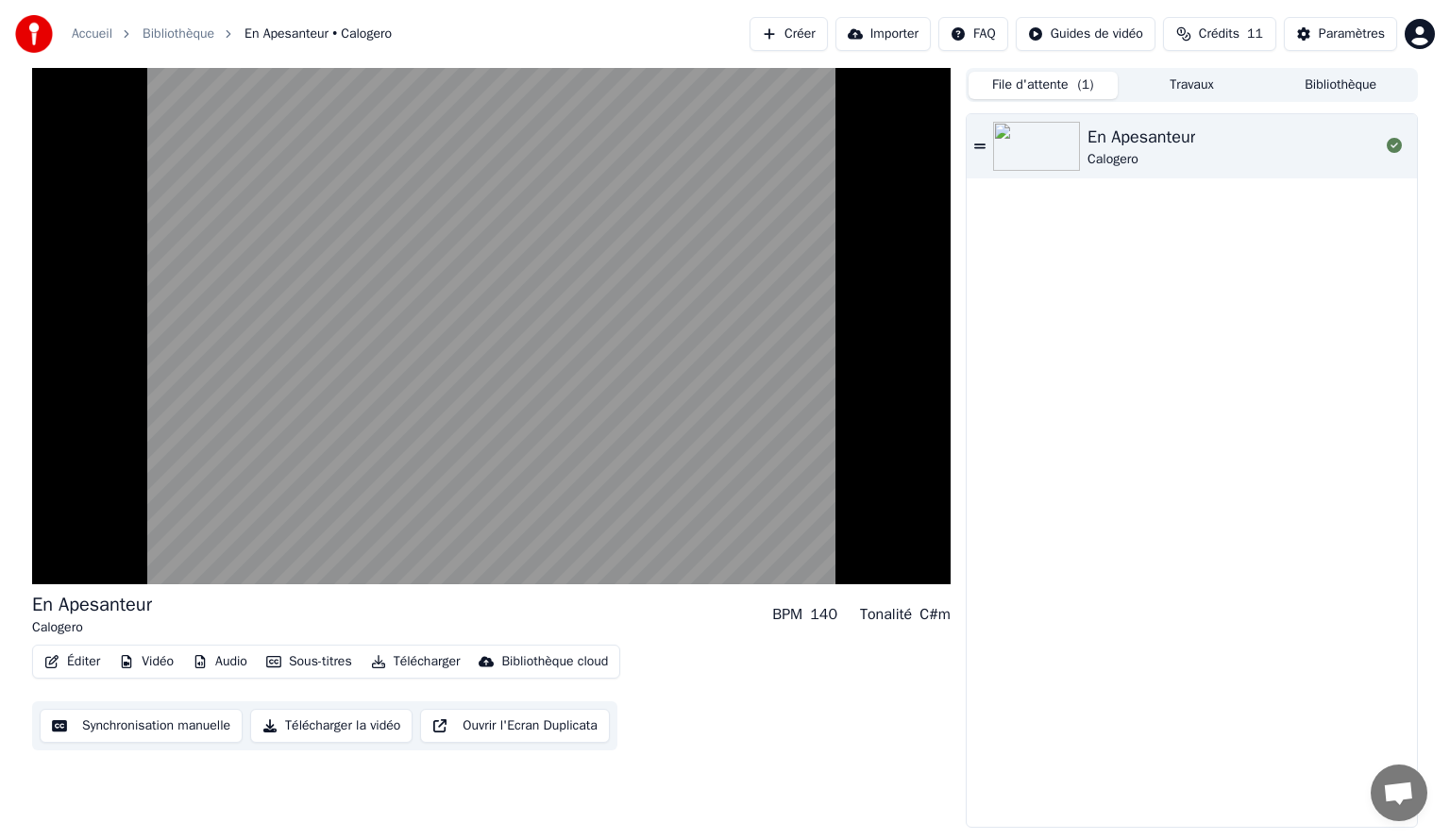 click on "Audio" at bounding box center [220, 662] 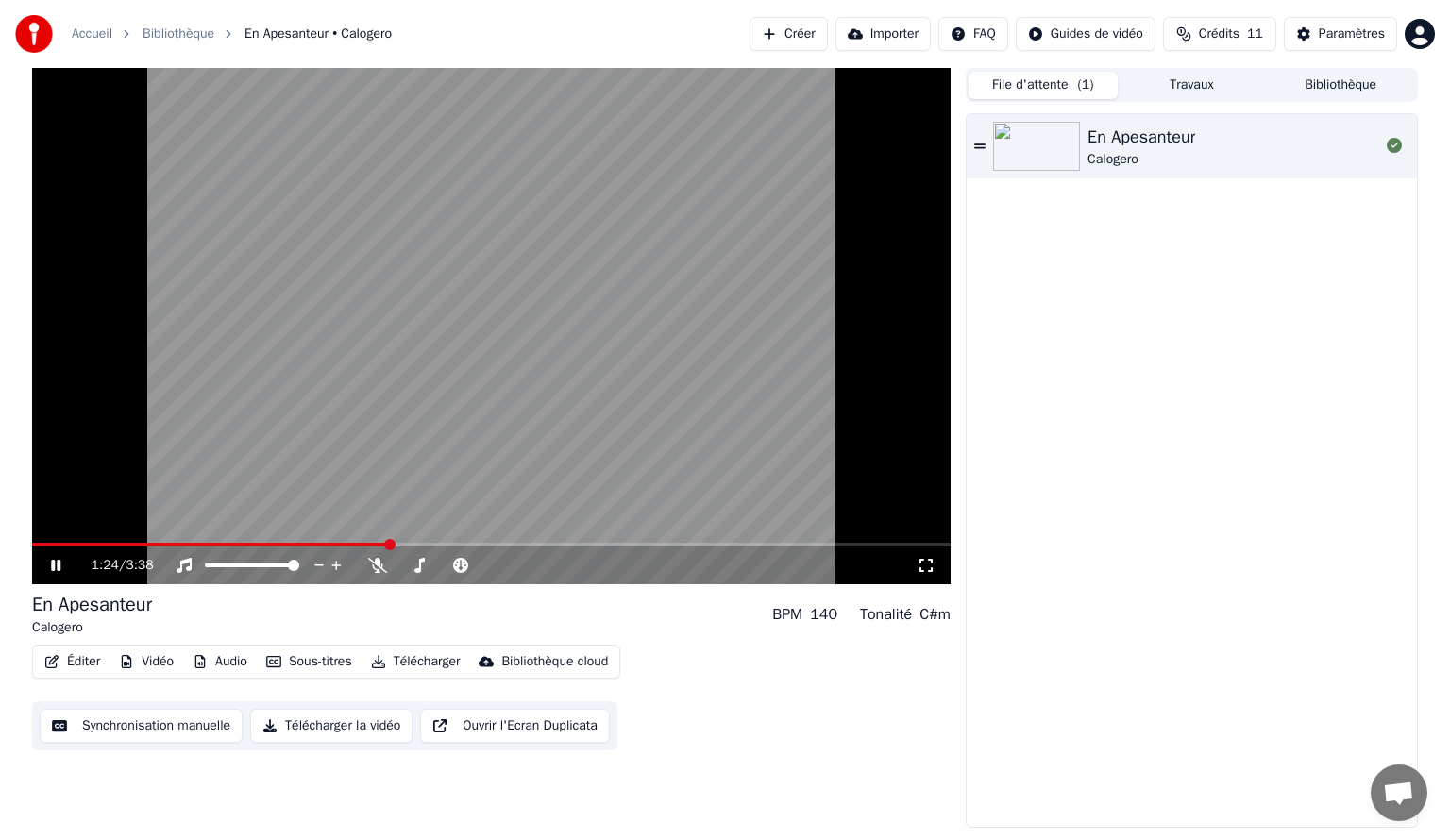 click on "En Apesanteur [PERSON_NAME]" at bounding box center [1191, 470] 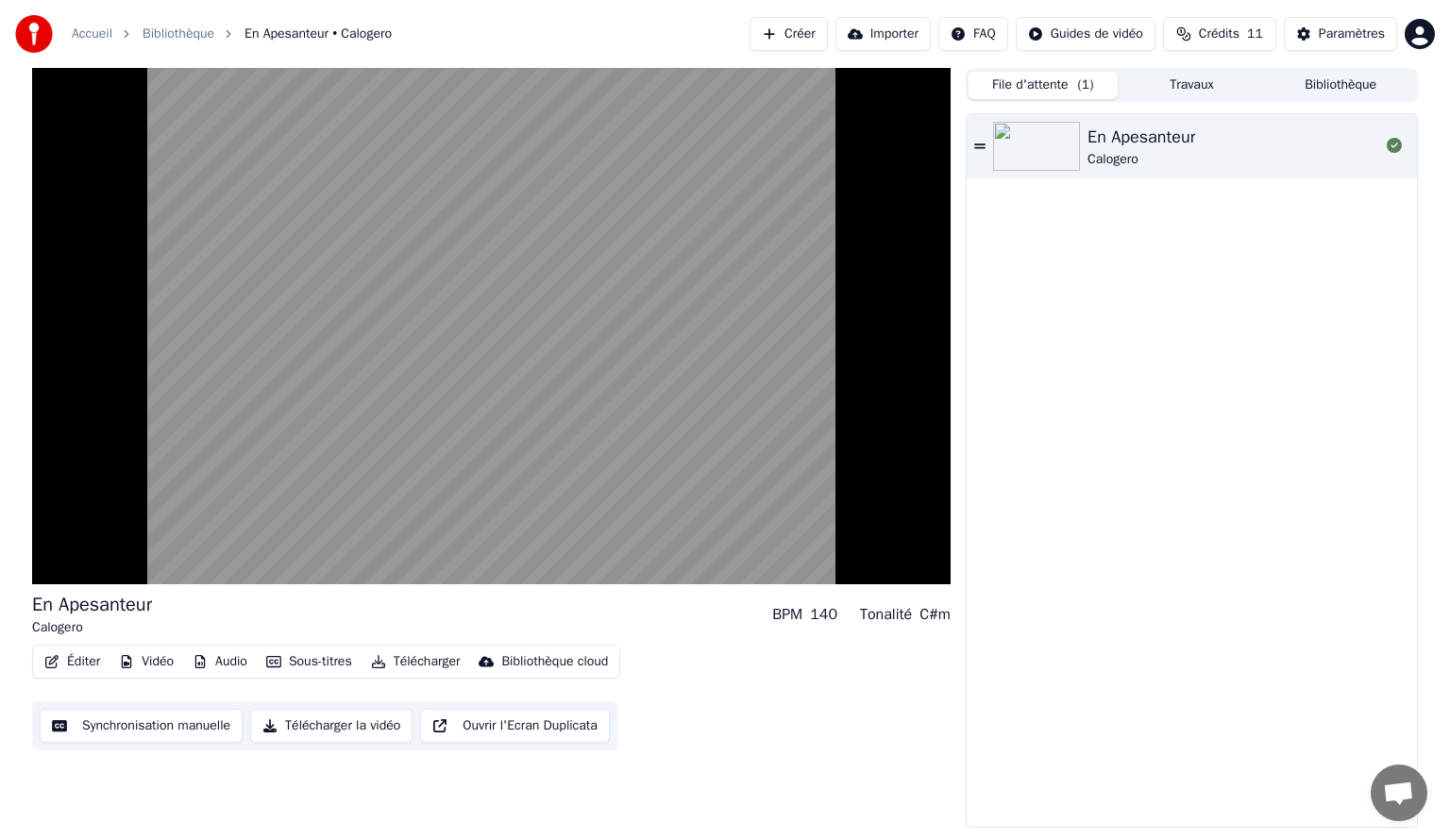 click on "Synchronisation manuelle" at bounding box center (141, 726) 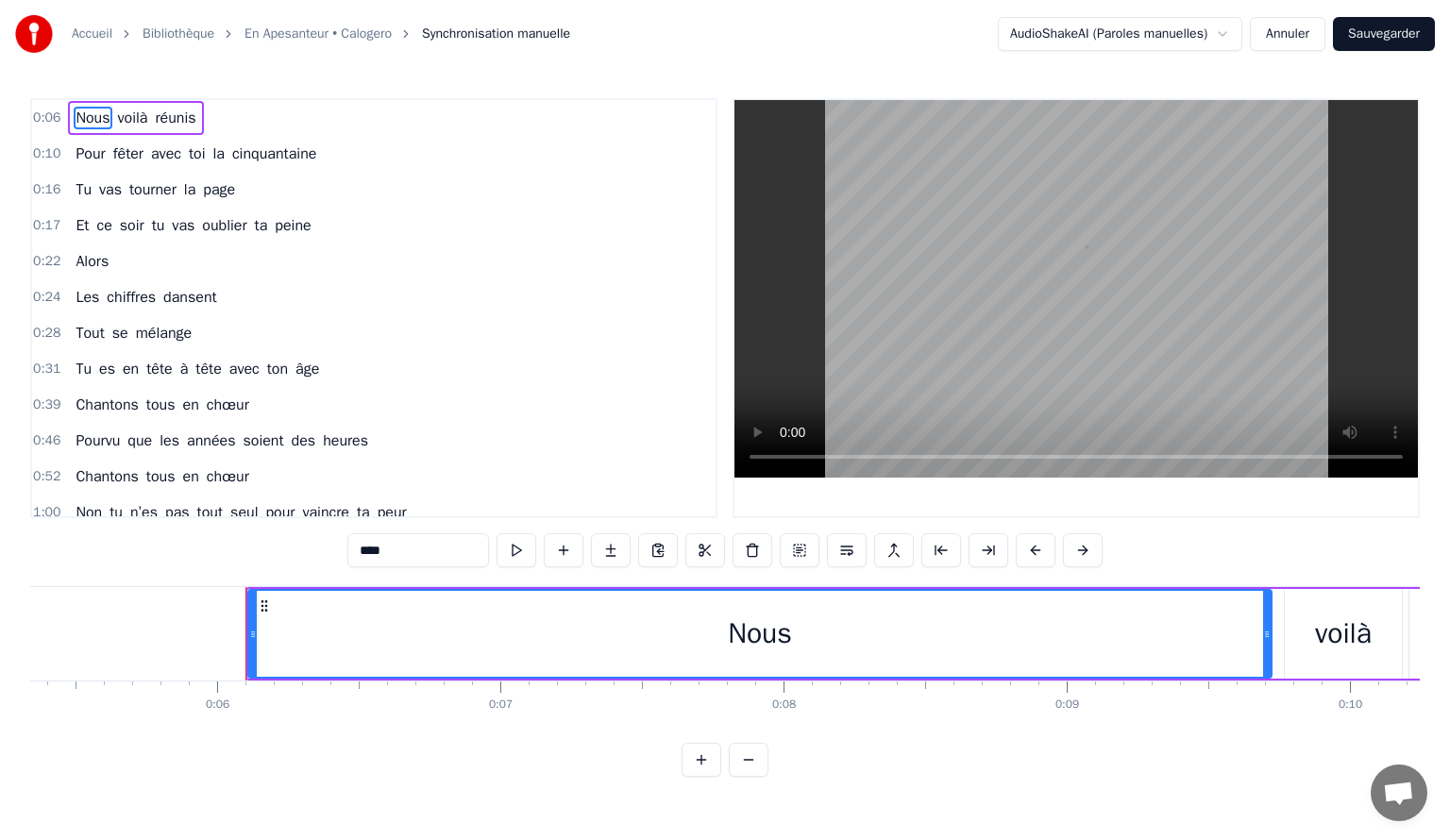 scroll, scrollTop: 0, scrollLeft: 1632, axis: horizontal 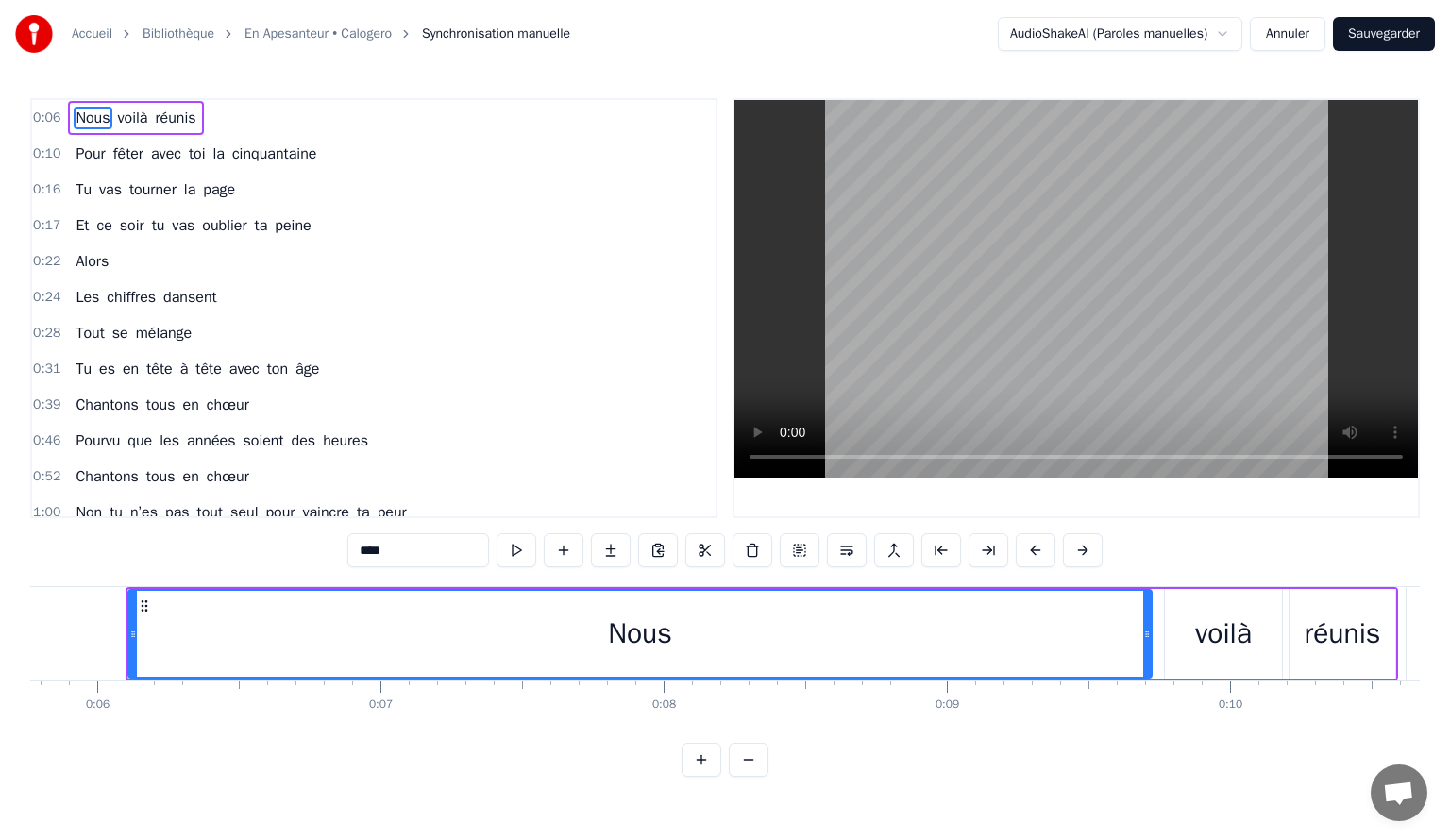 click on "cinquantaine" at bounding box center (274, 154) 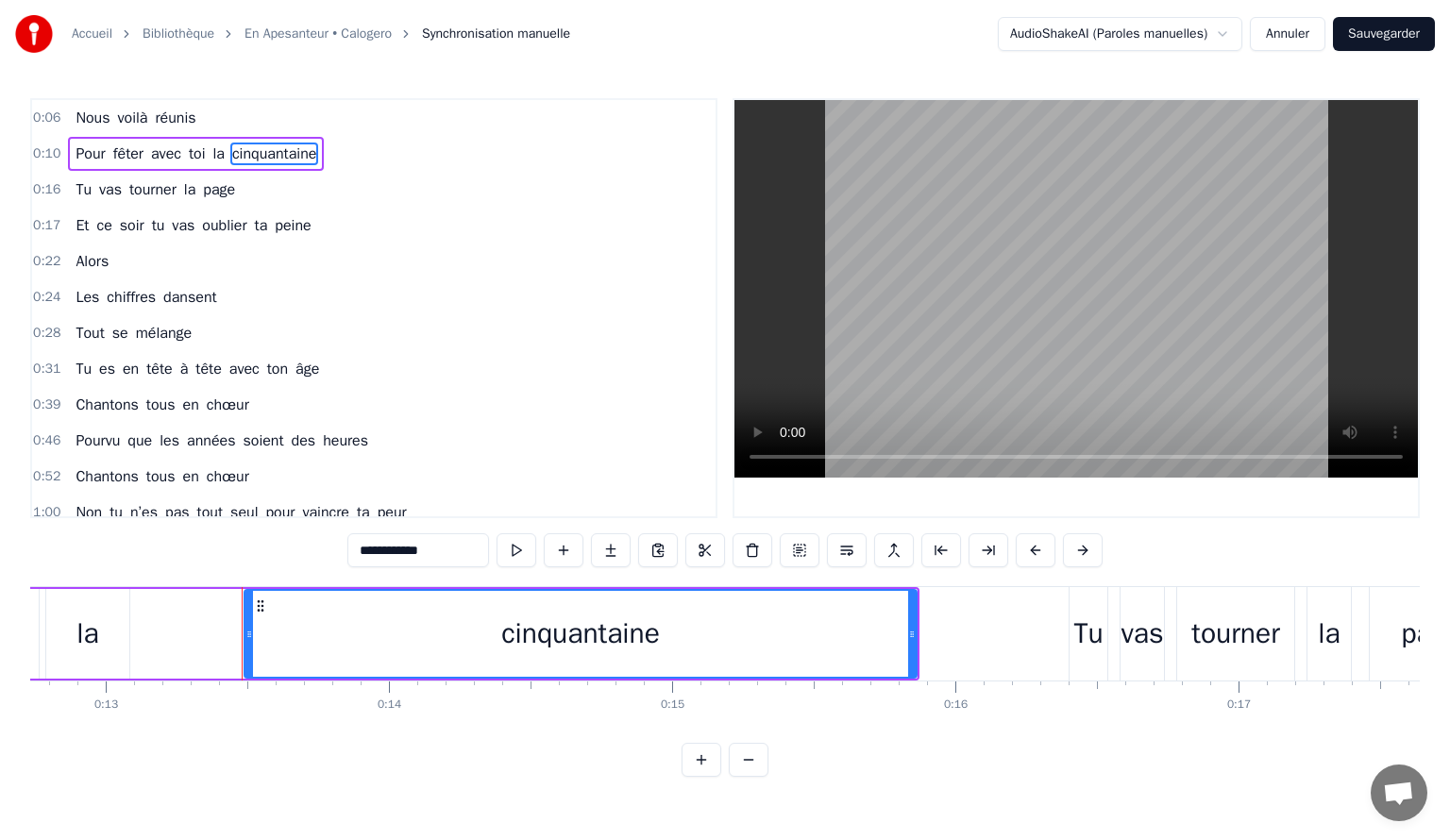 scroll, scrollTop: 0, scrollLeft: 3723, axis: horizontal 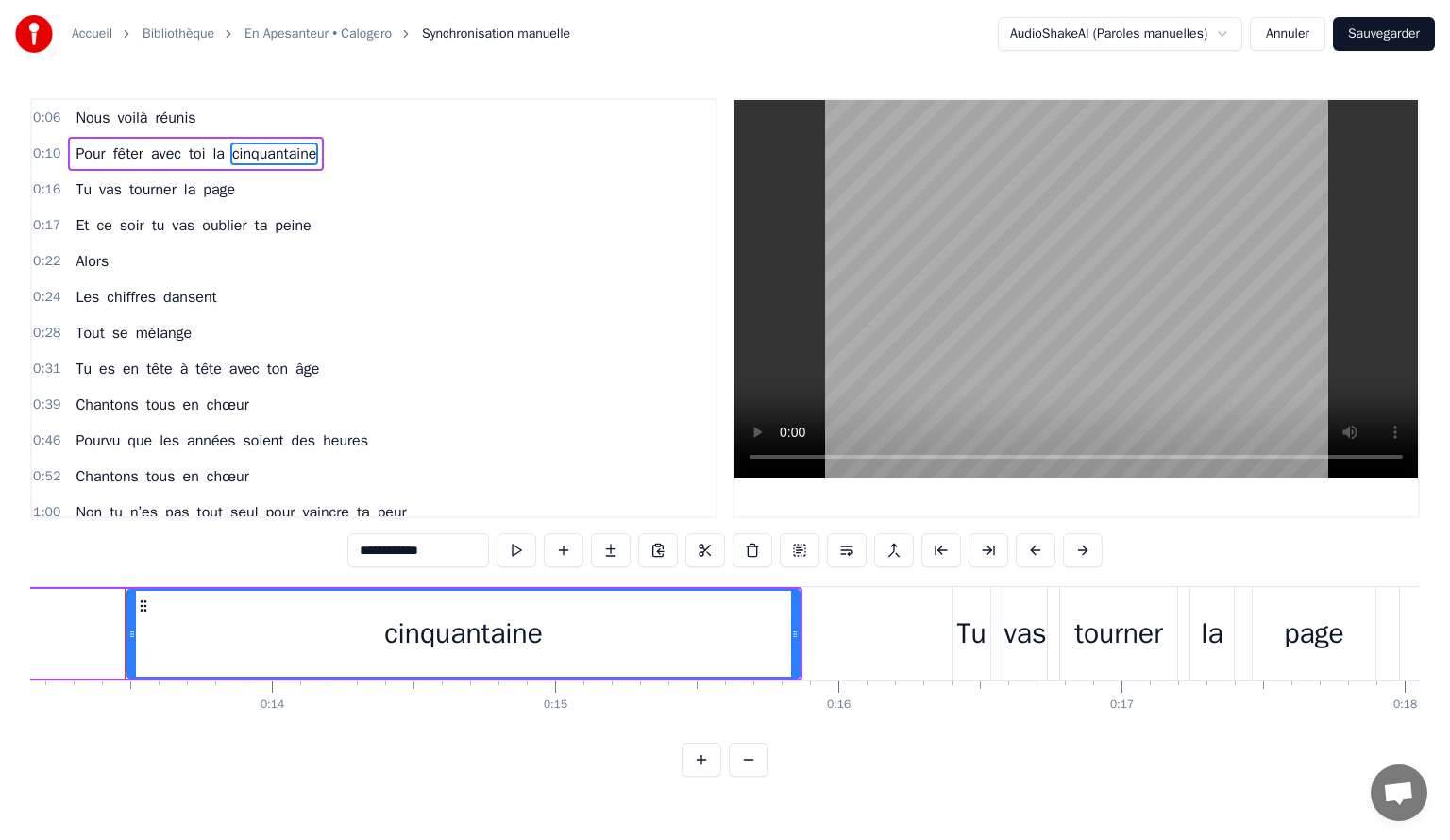 click on "tourner" at bounding box center [153, 190] 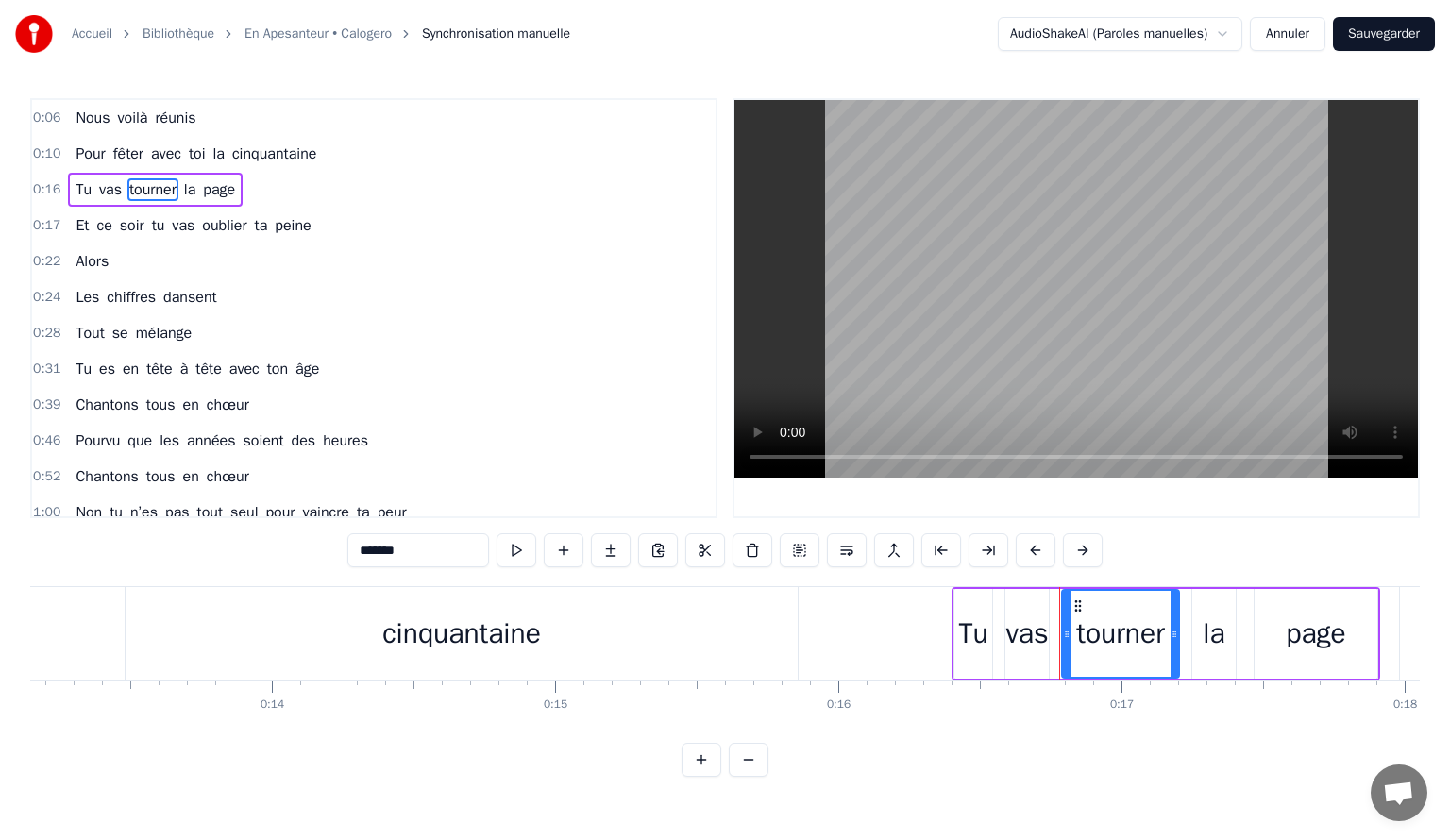 click on "Accueil" at bounding box center [92, 34] 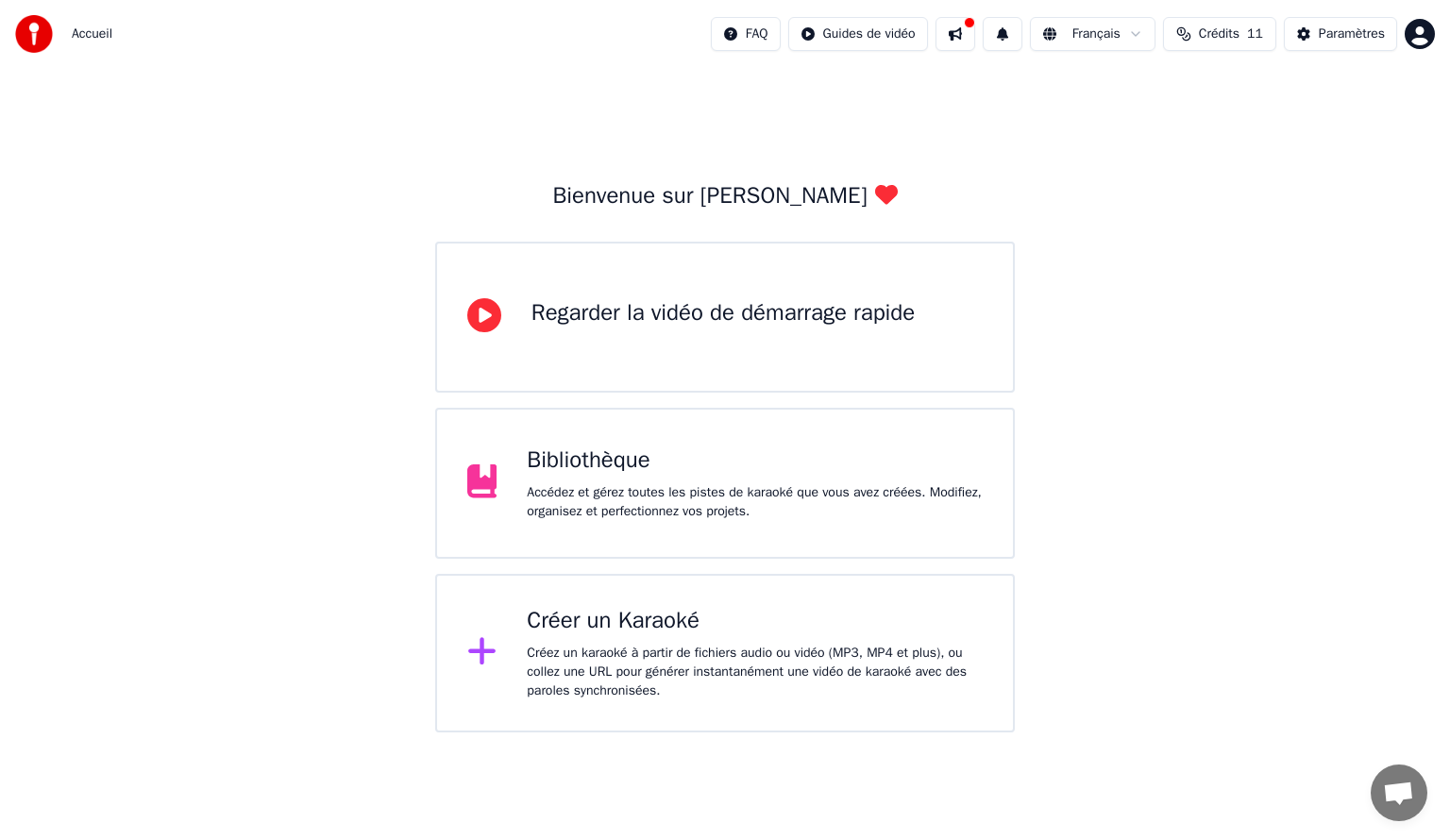 click at bounding box center (955, 34) 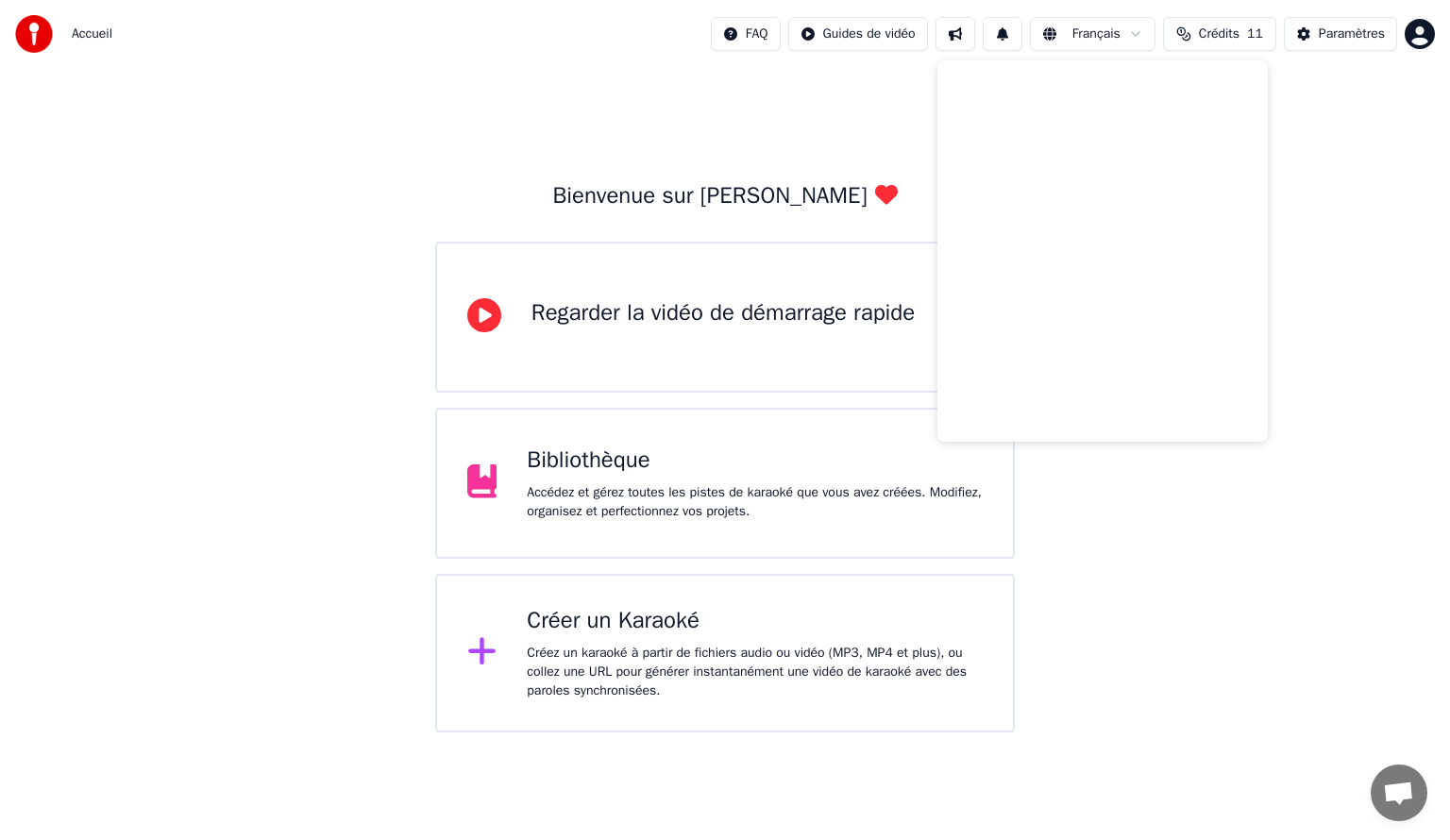 click on "Bienvenue sur Youka Regarder la vidéo de démarrage rapide Bibliothèque Accédez et gérez toutes les pistes de karaoké que vous avez créées. Modifiez, organisez et perfectionnez vos projets. Créer un Karaoké Créez un karaoké à partir de fichiers audio ou vidéo (MP3, MP4 et plus), ou collez une URL pour générer instantanément une vidéo de karaoké avec des paroles synchronisées." at bounding box center [725, 400] 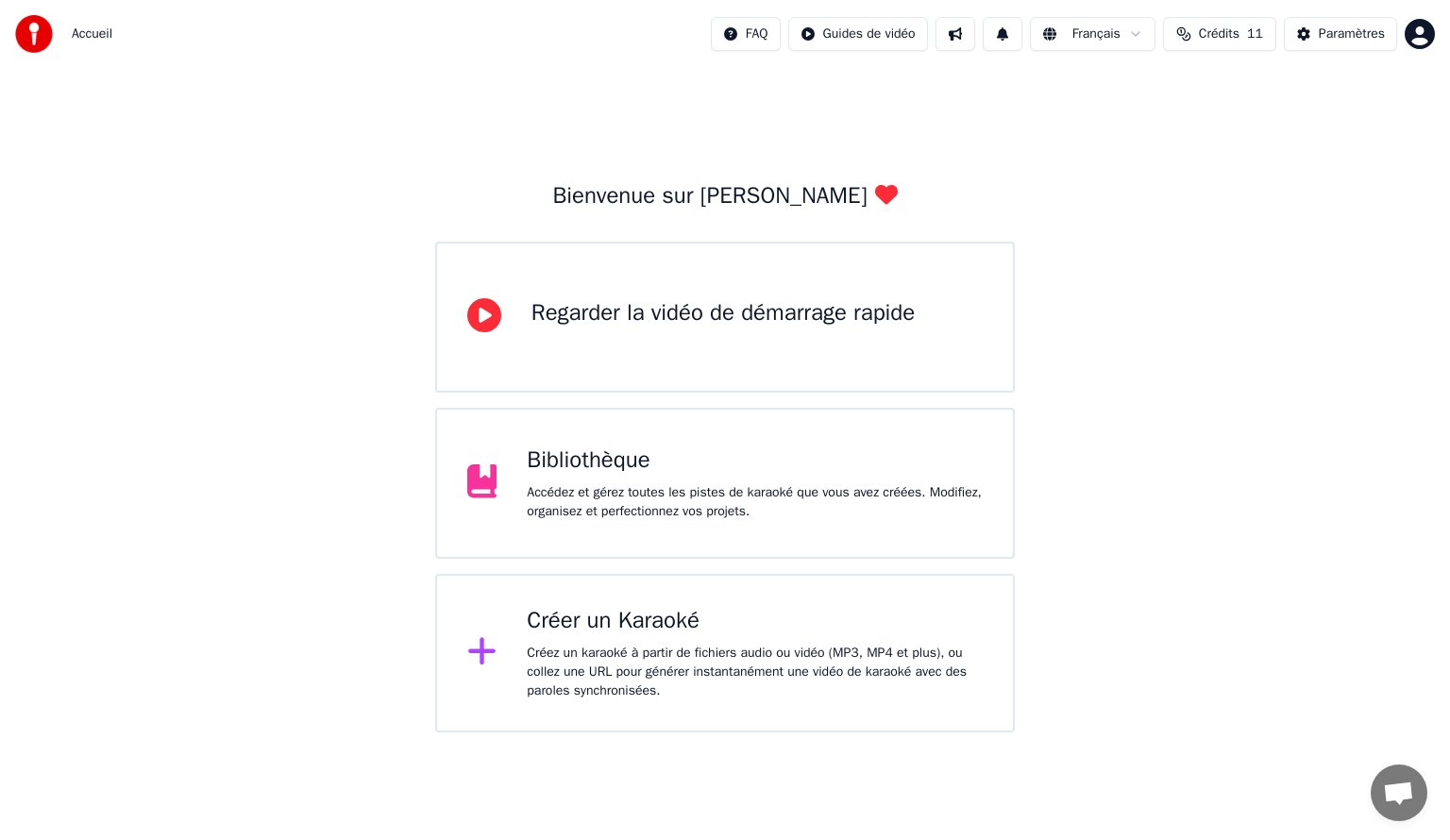 click on "Accédez et gérez toutes les pistes de karaoké que vous avez créées. Modifiez, organisez et perfectionnez vos projets." at bounding box center [754, 502] 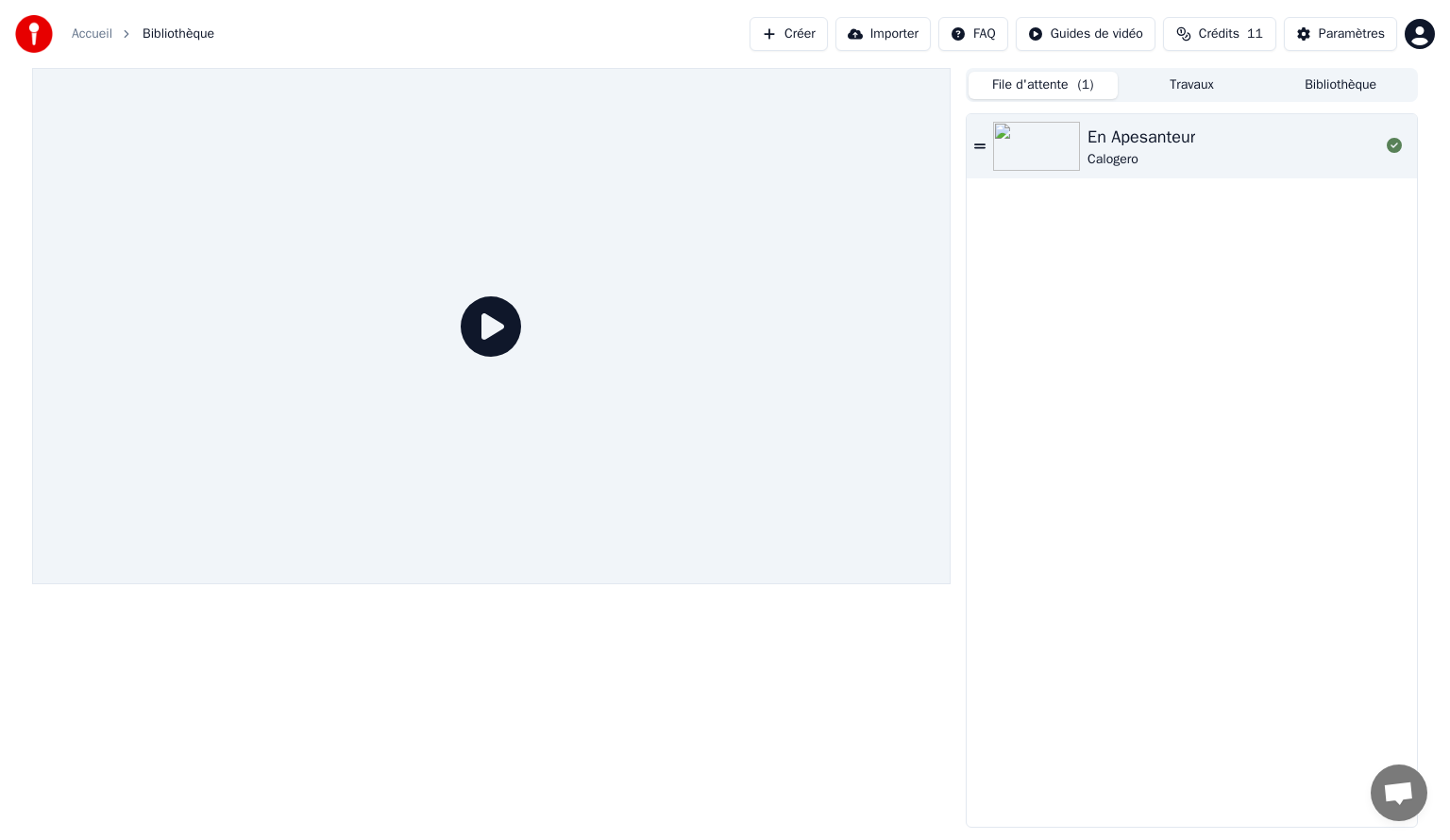 click on "En Apesanteur" at bounding box center (1141, 137) 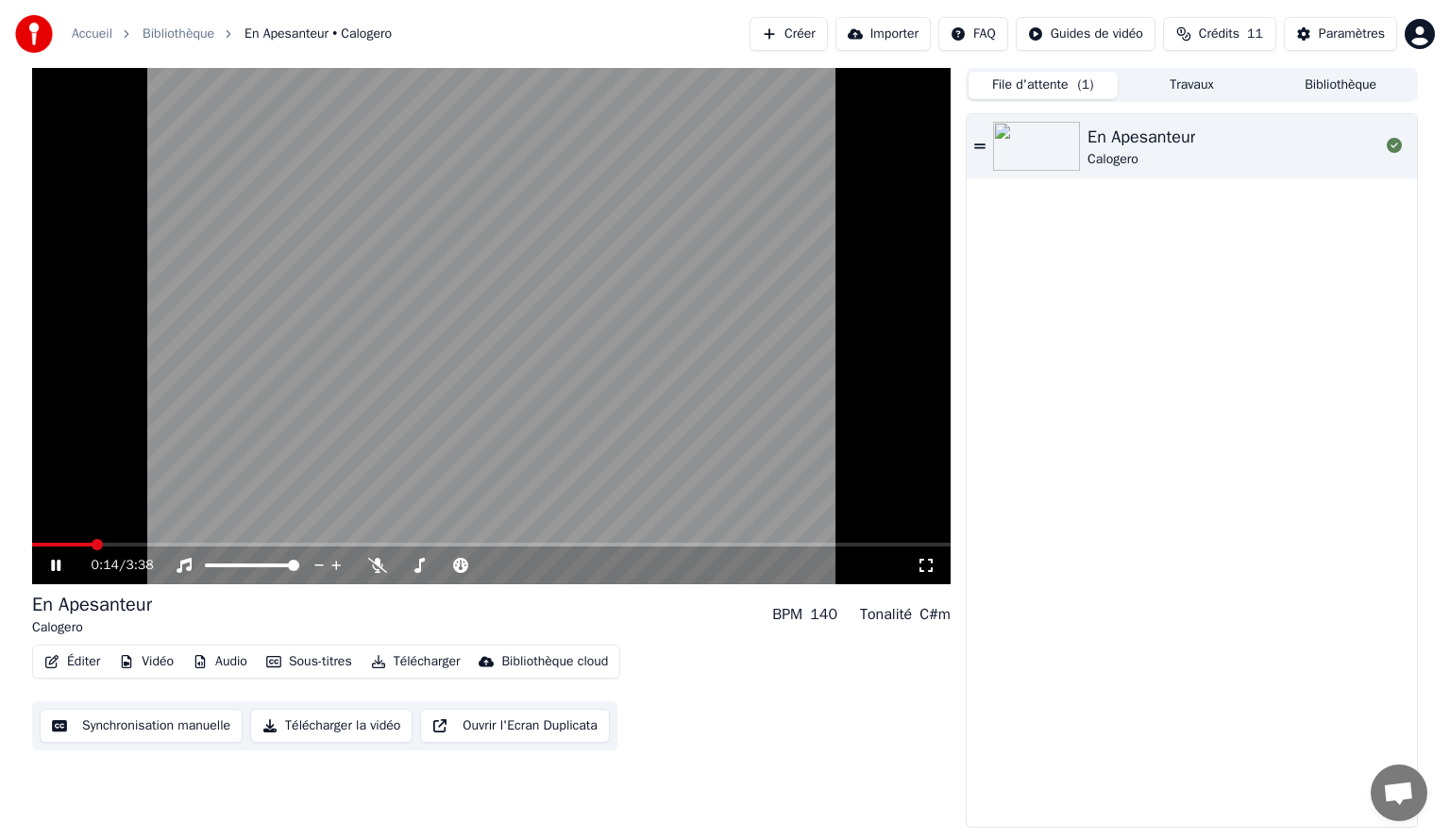 click 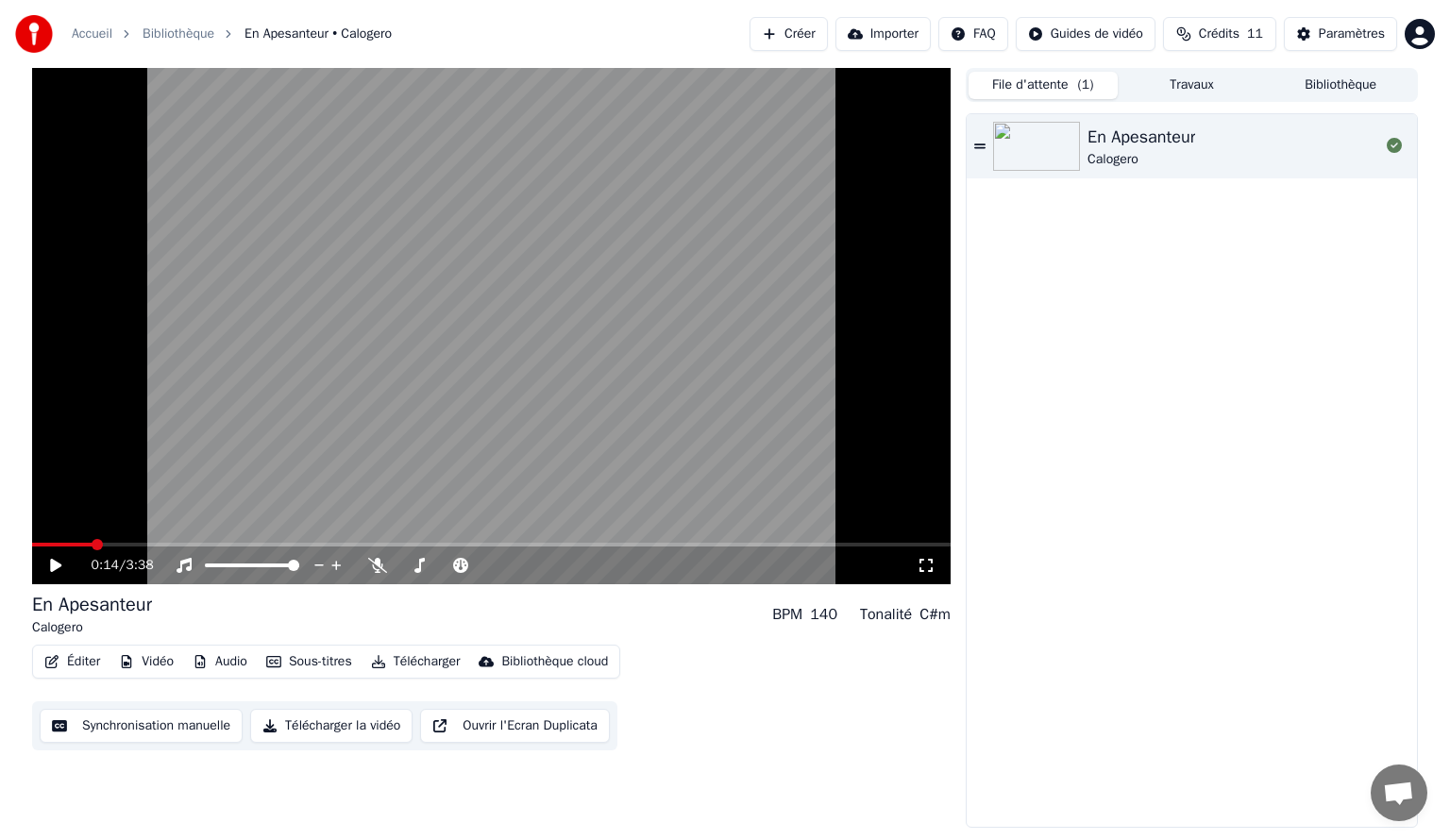 click 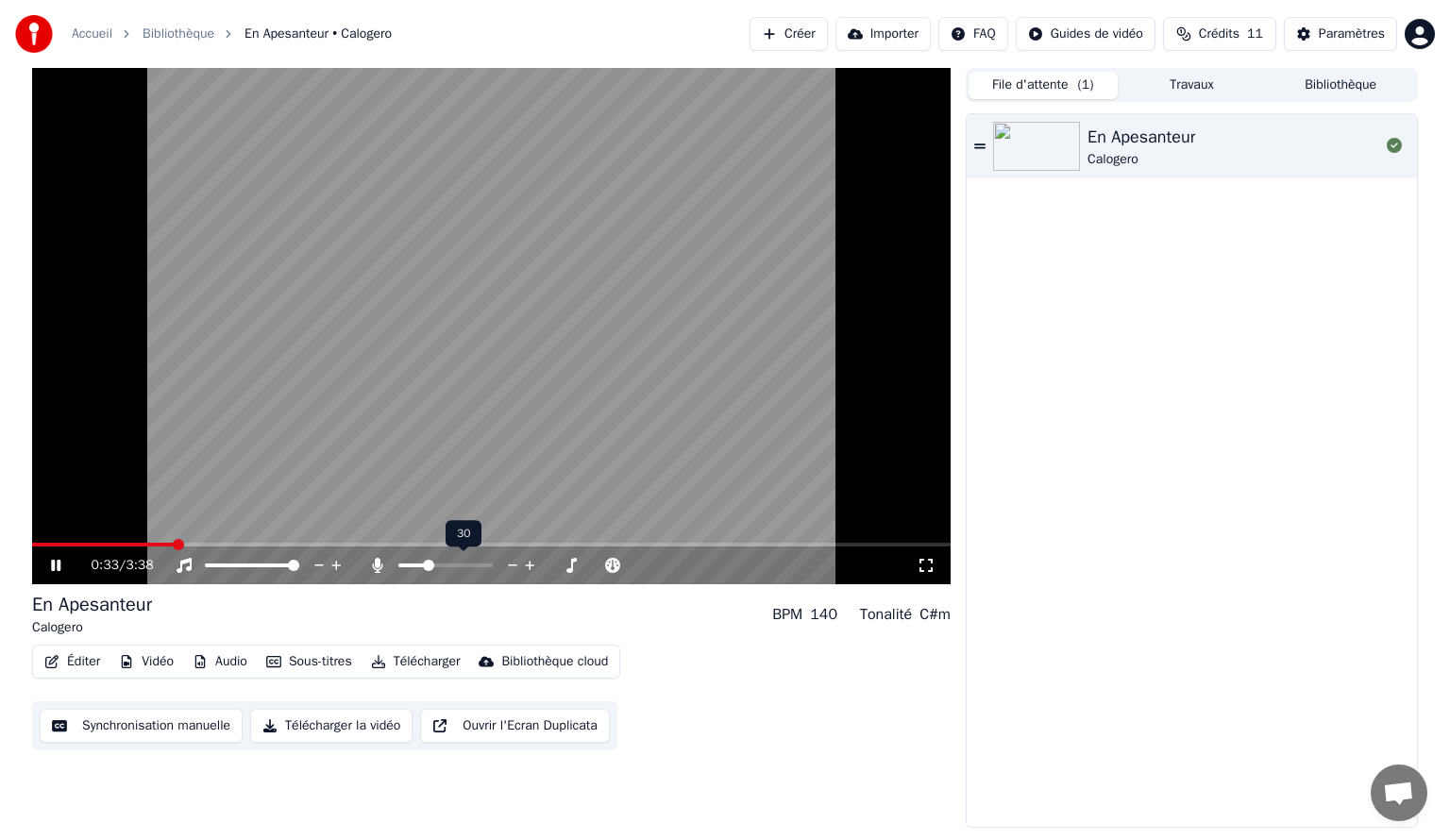 click at bounding box center (429, 565) 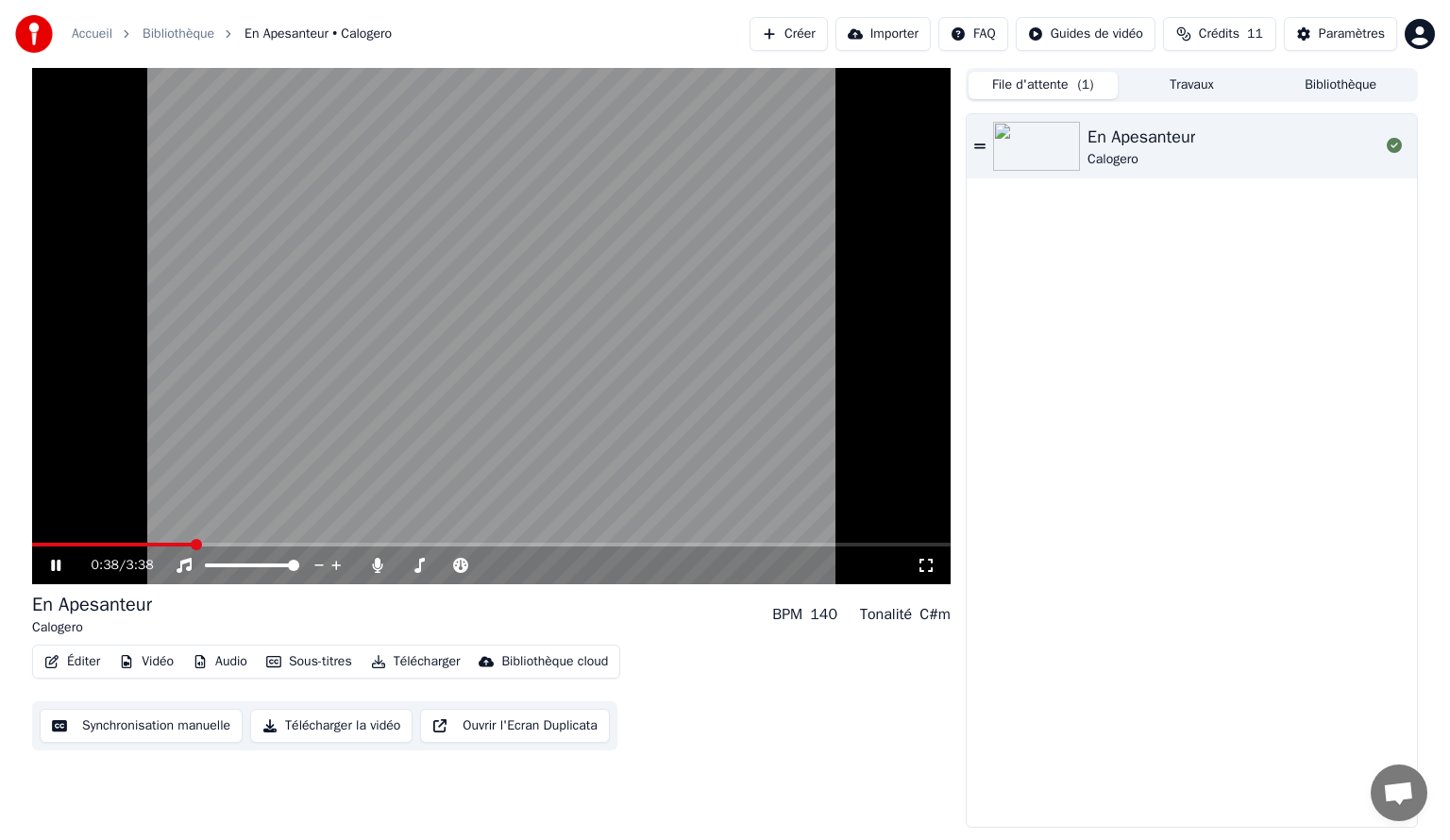 click on "0:38  /  3:38 En Apesanteur Calogero BPM 140 Tonalité C#m Éditer Vidéo Audio Sous-titres Télécharger Bibliothèque cloud Synchronisation manuelle Télécharger la vidéo Ouvrir l'Ecran Duplicata File d'attente ( 1 ) Travaux Bibliothèque En Apesanteur [PERSON_NAME]" at bounding box center [725, 447] 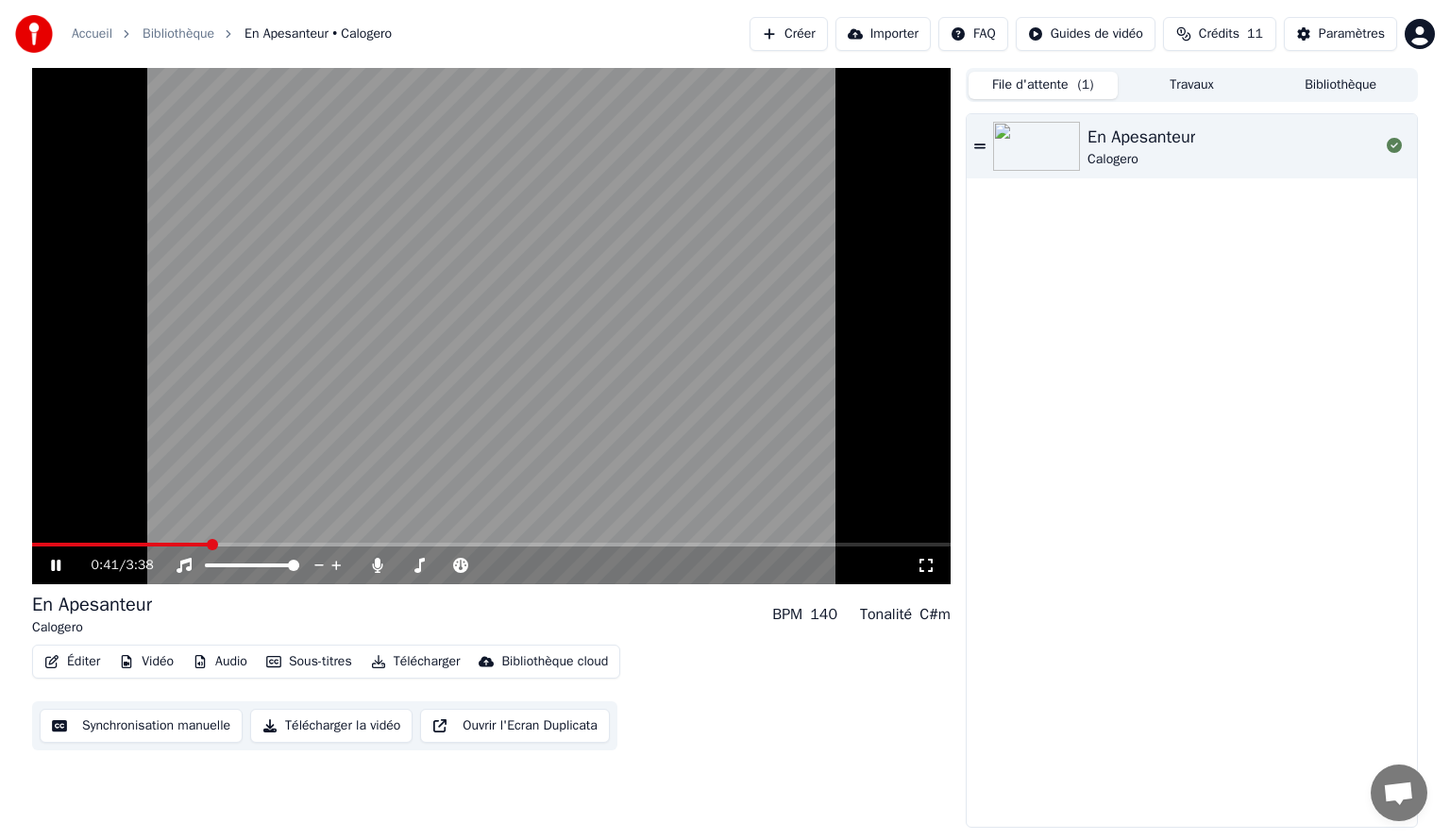 click on "0:41  /  3:38 En Apesanteur Calogero BPM 140 Tonalité C#m Éditer Vidéo Audio Sous-titres Télécharger Bibliothèque cloud Synchronisation manuelle Télécharger la vidéo Ouvrir l'Ecran Duplicata" at bounding box center [491, 447] 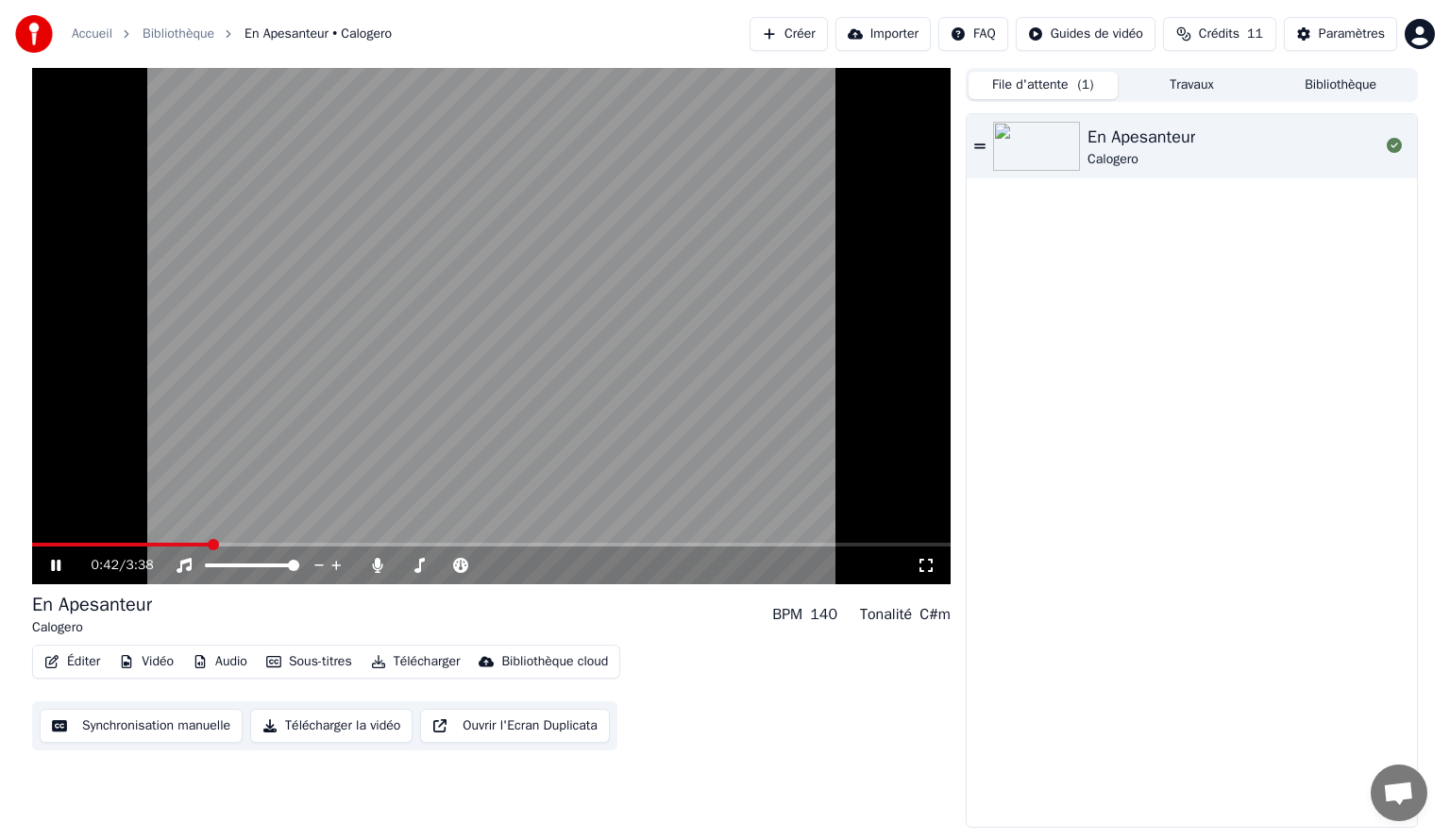 click 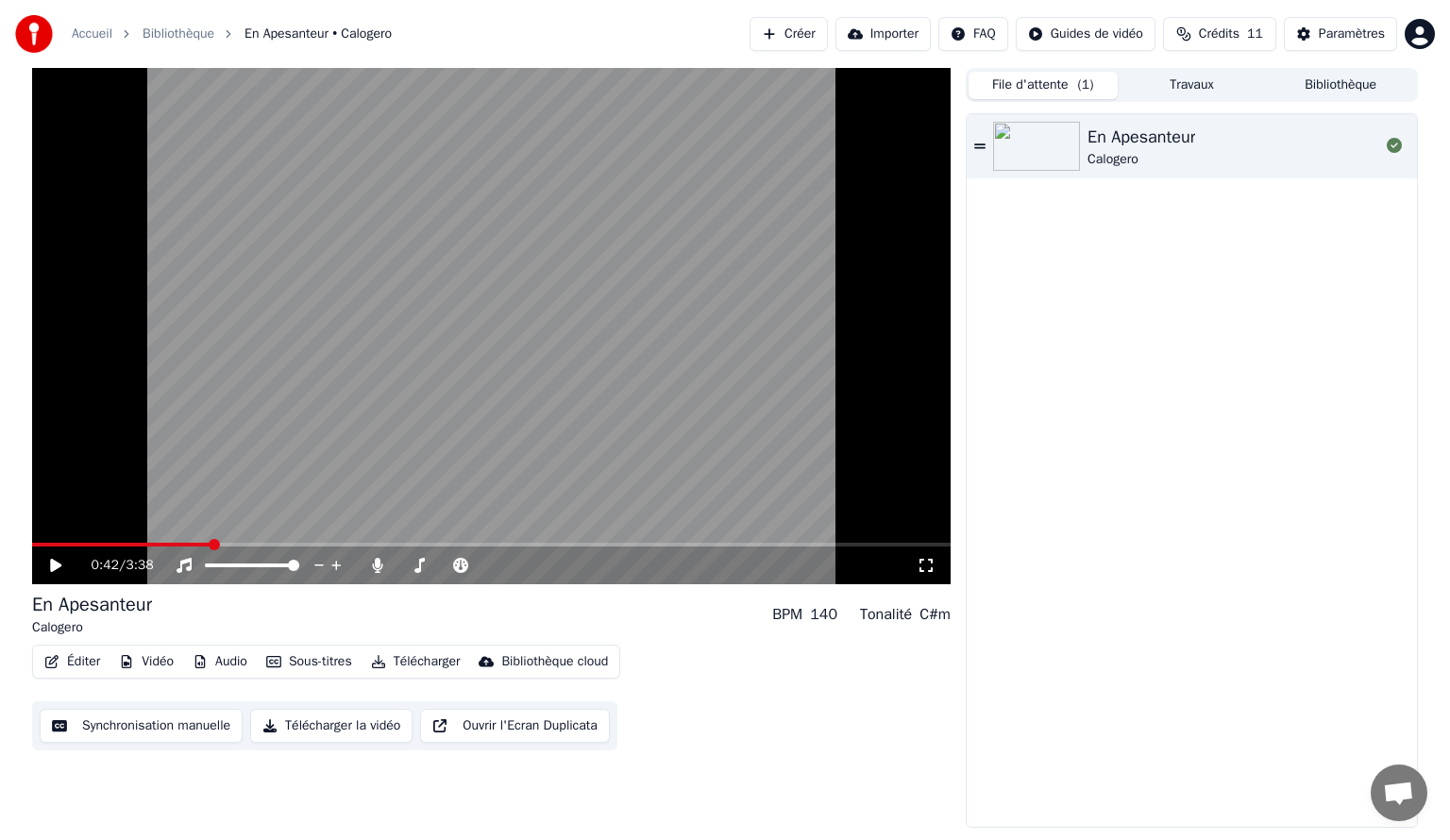 click 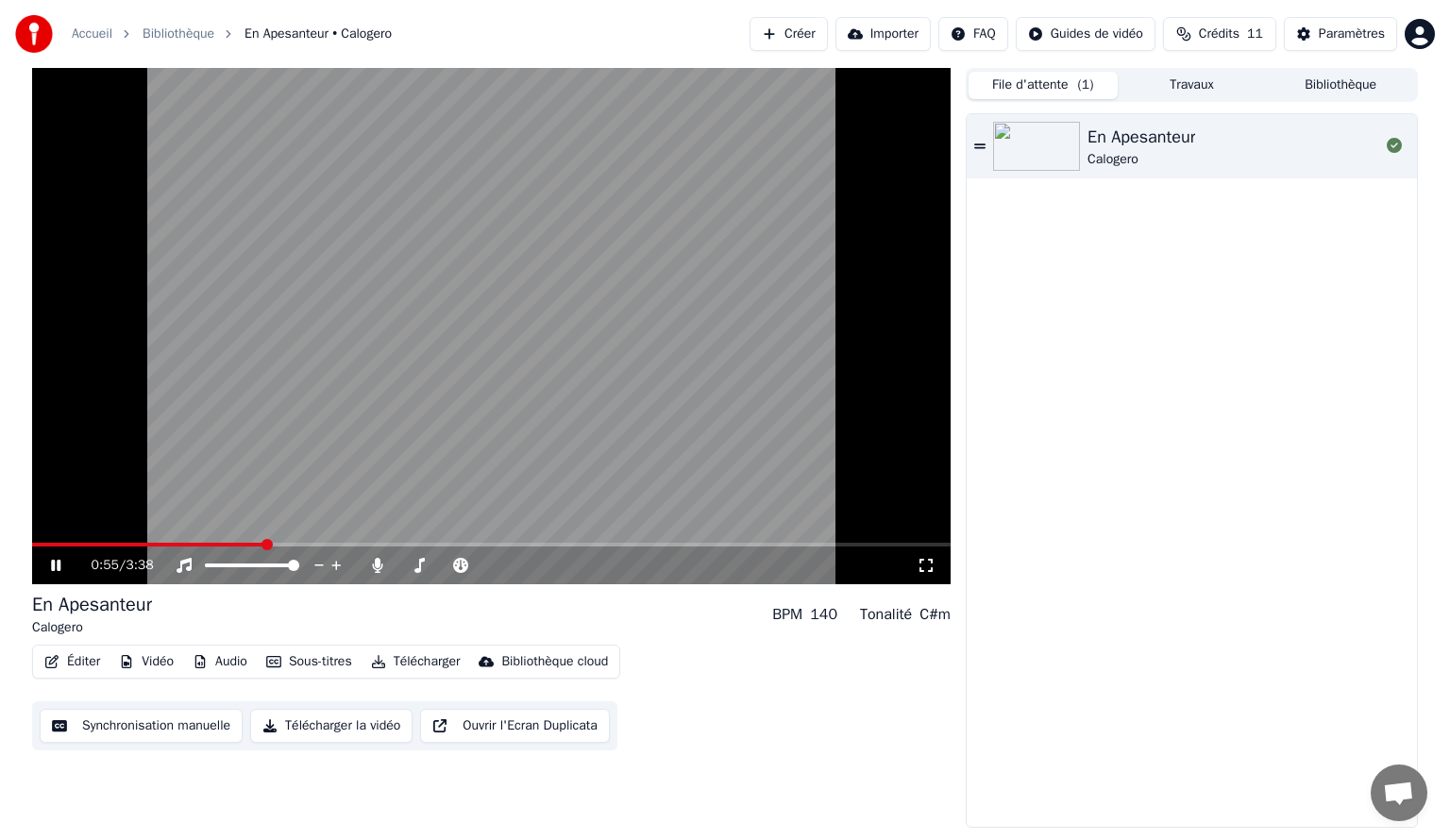 click 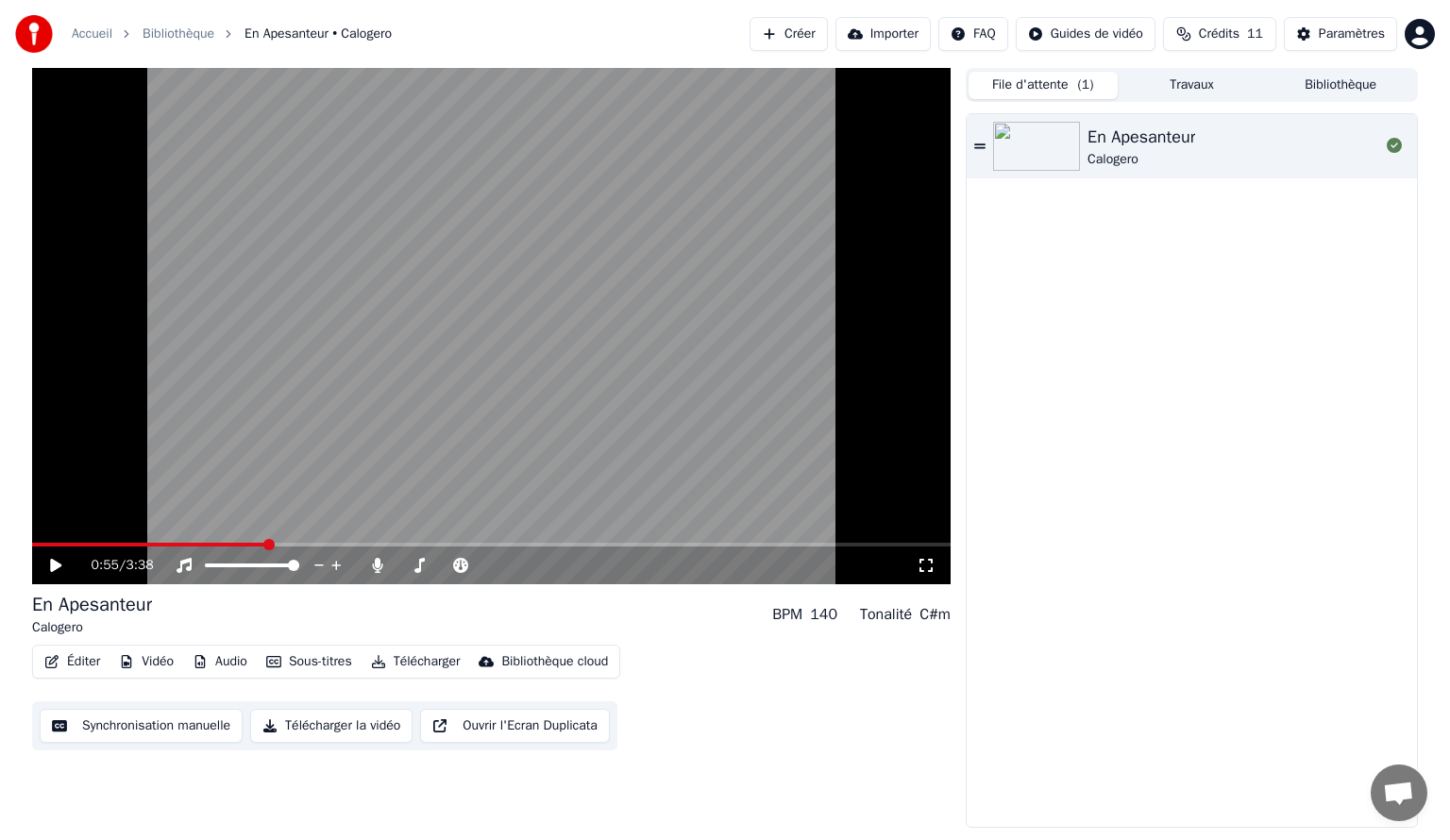 click on "0:55  /  3:38" at bounding box center [491, 565] 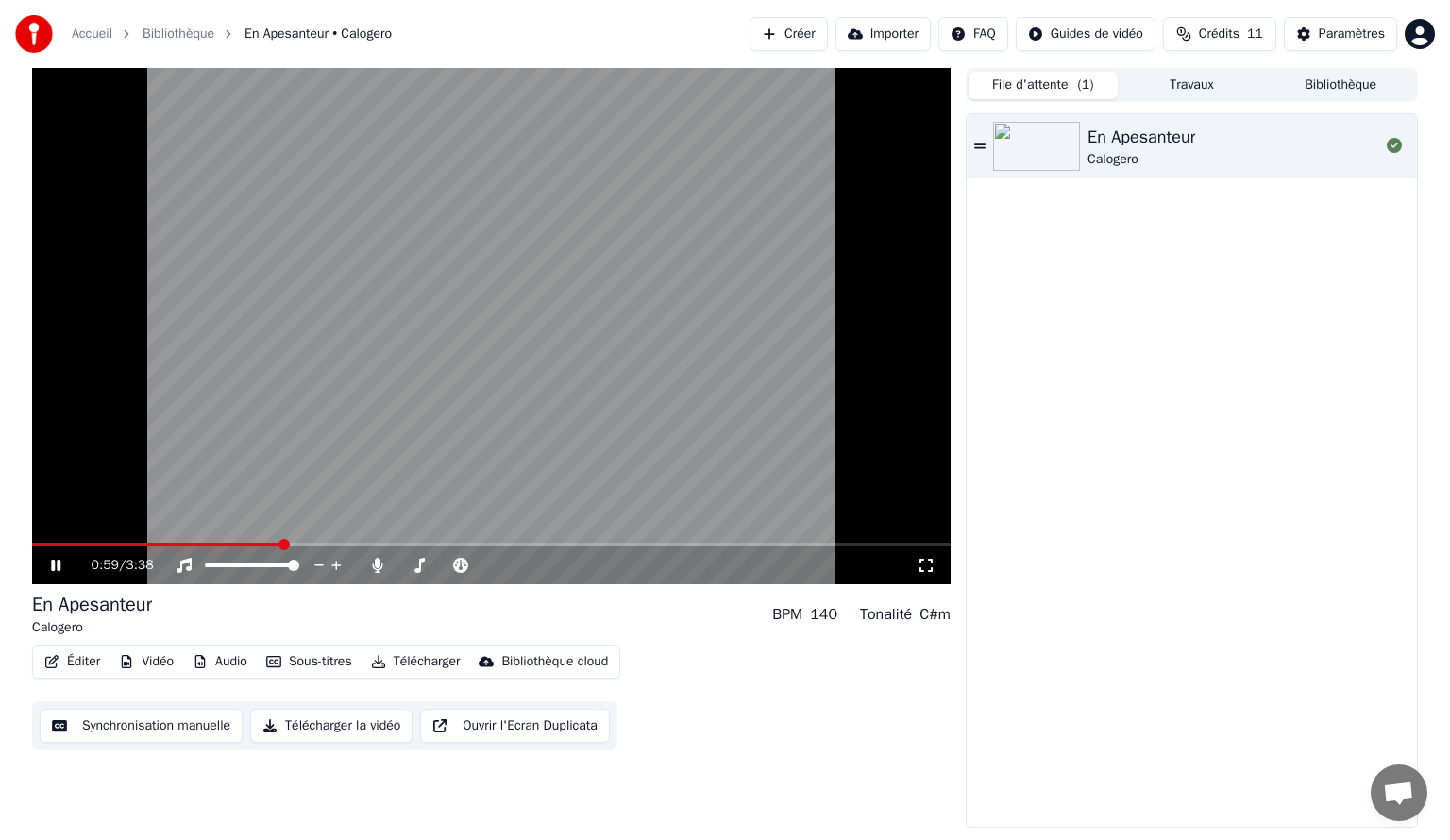 click 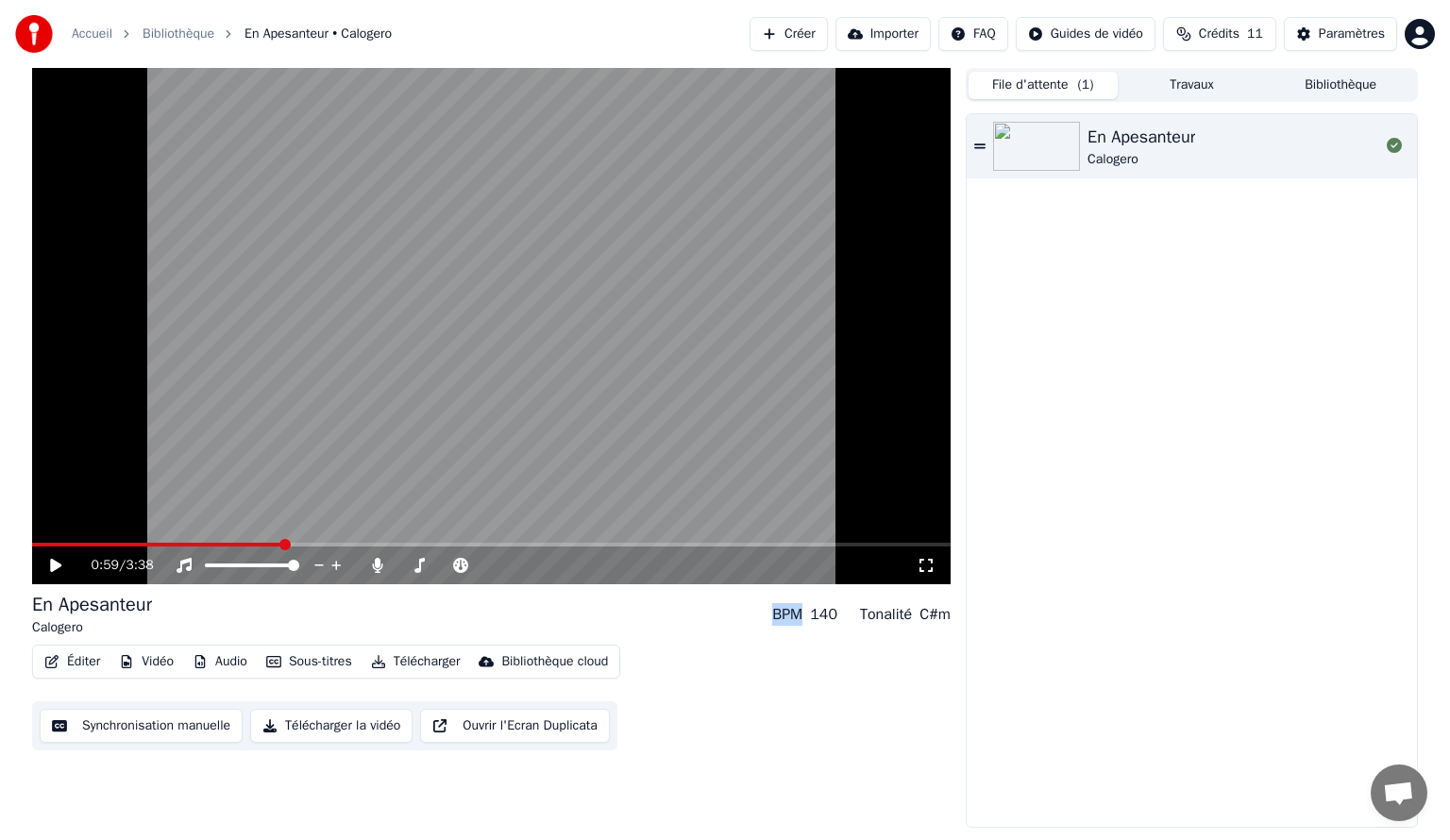 click 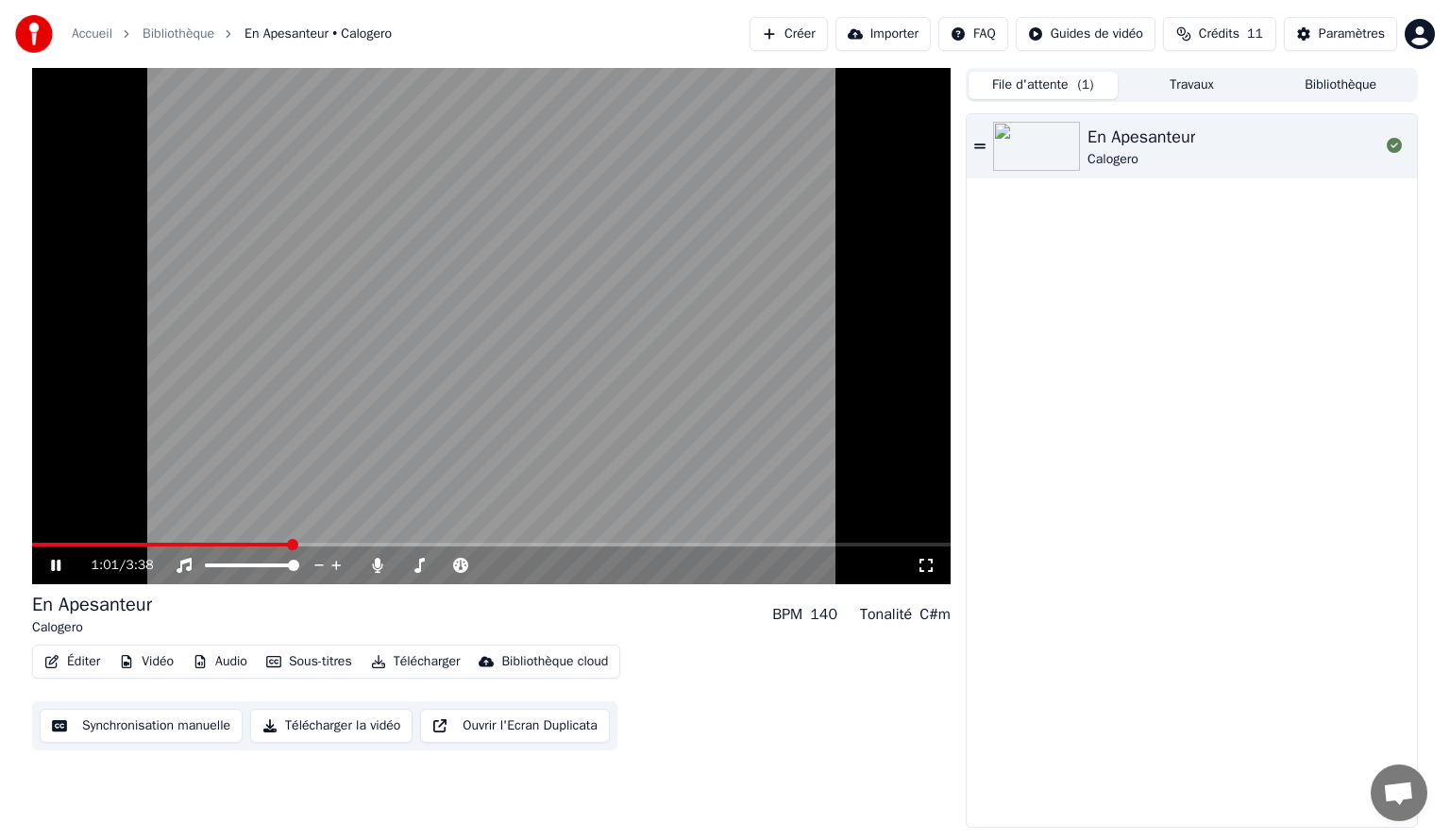 click 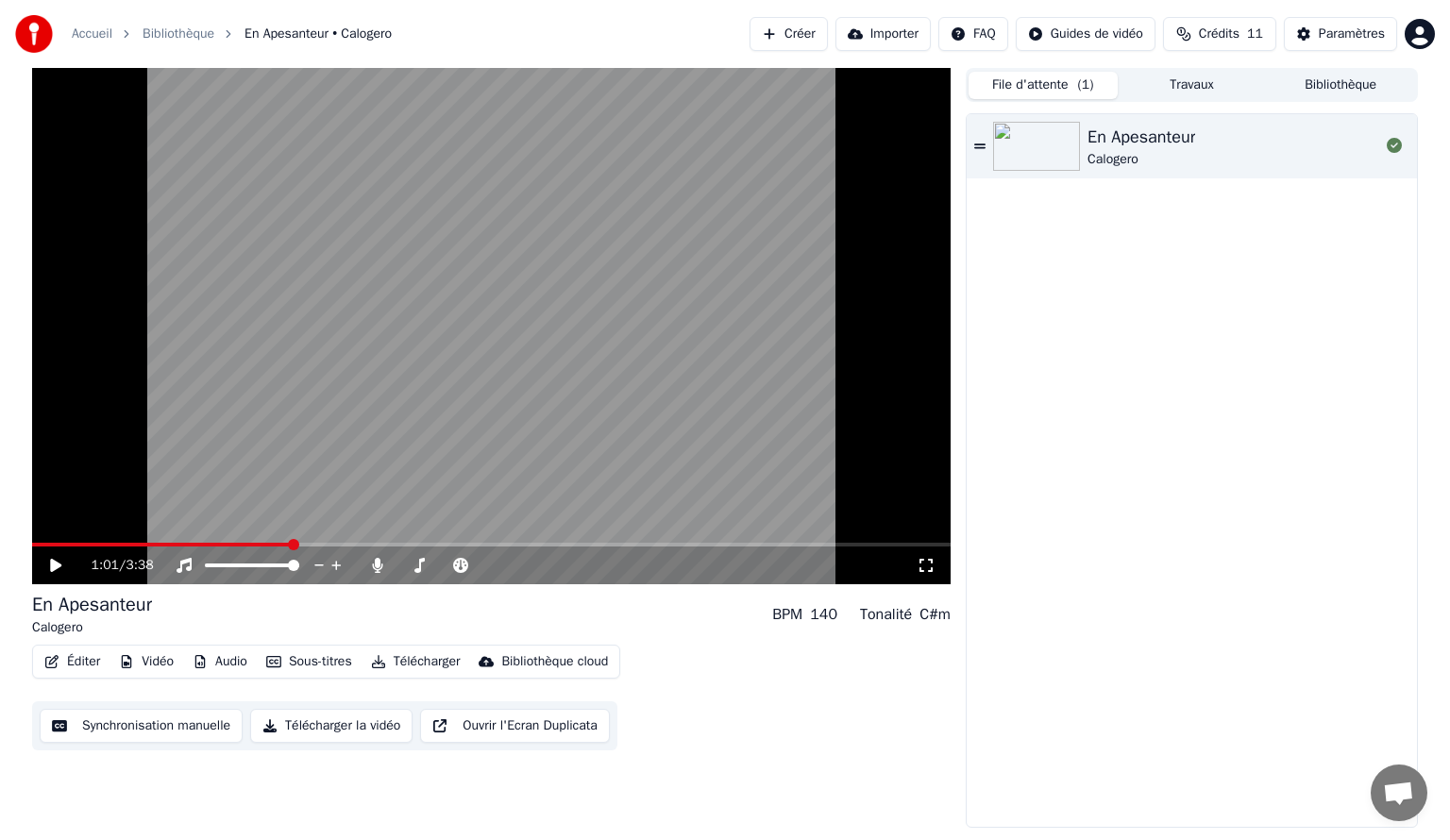 click 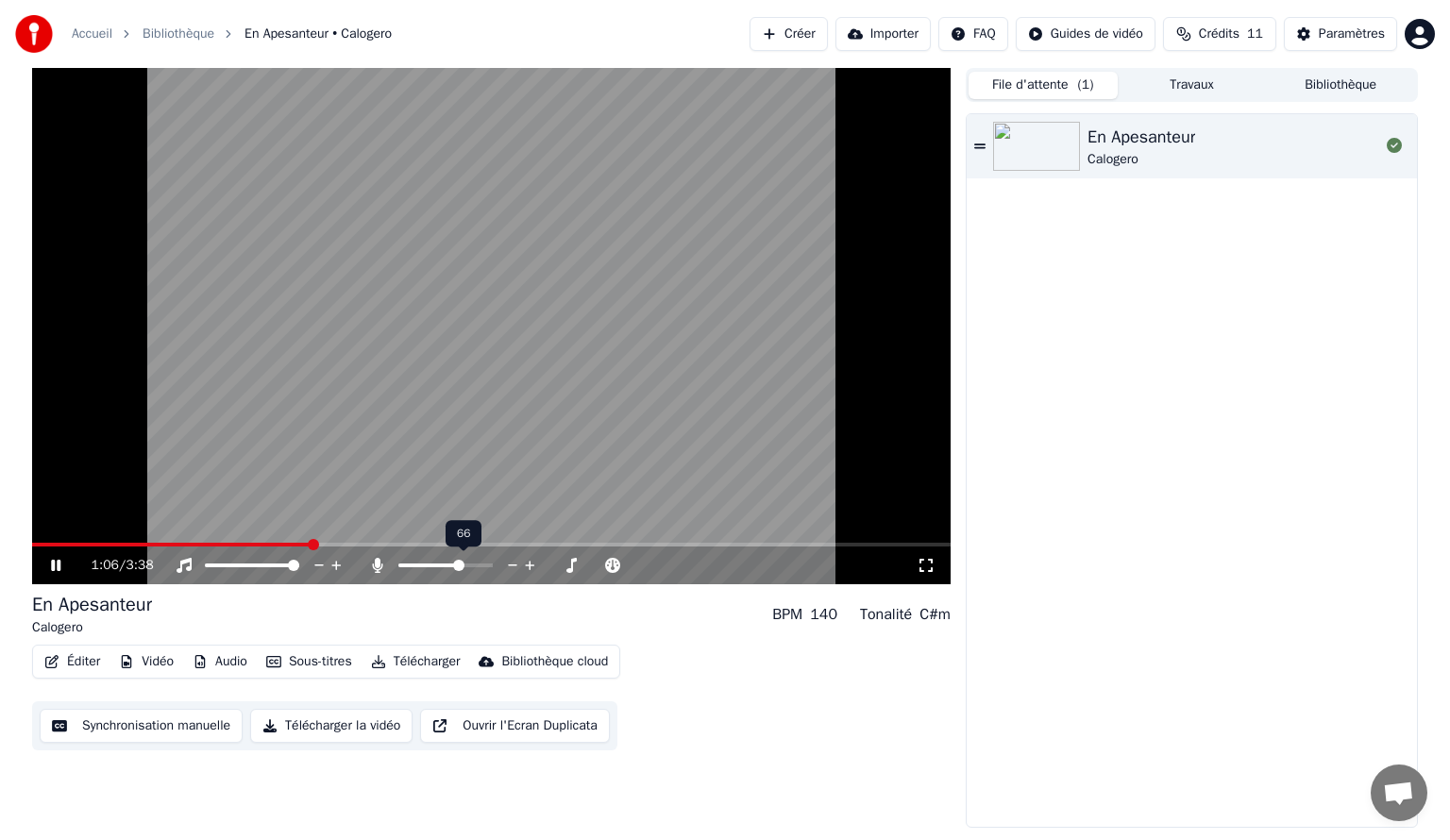 click at bounding box center [446, 565] 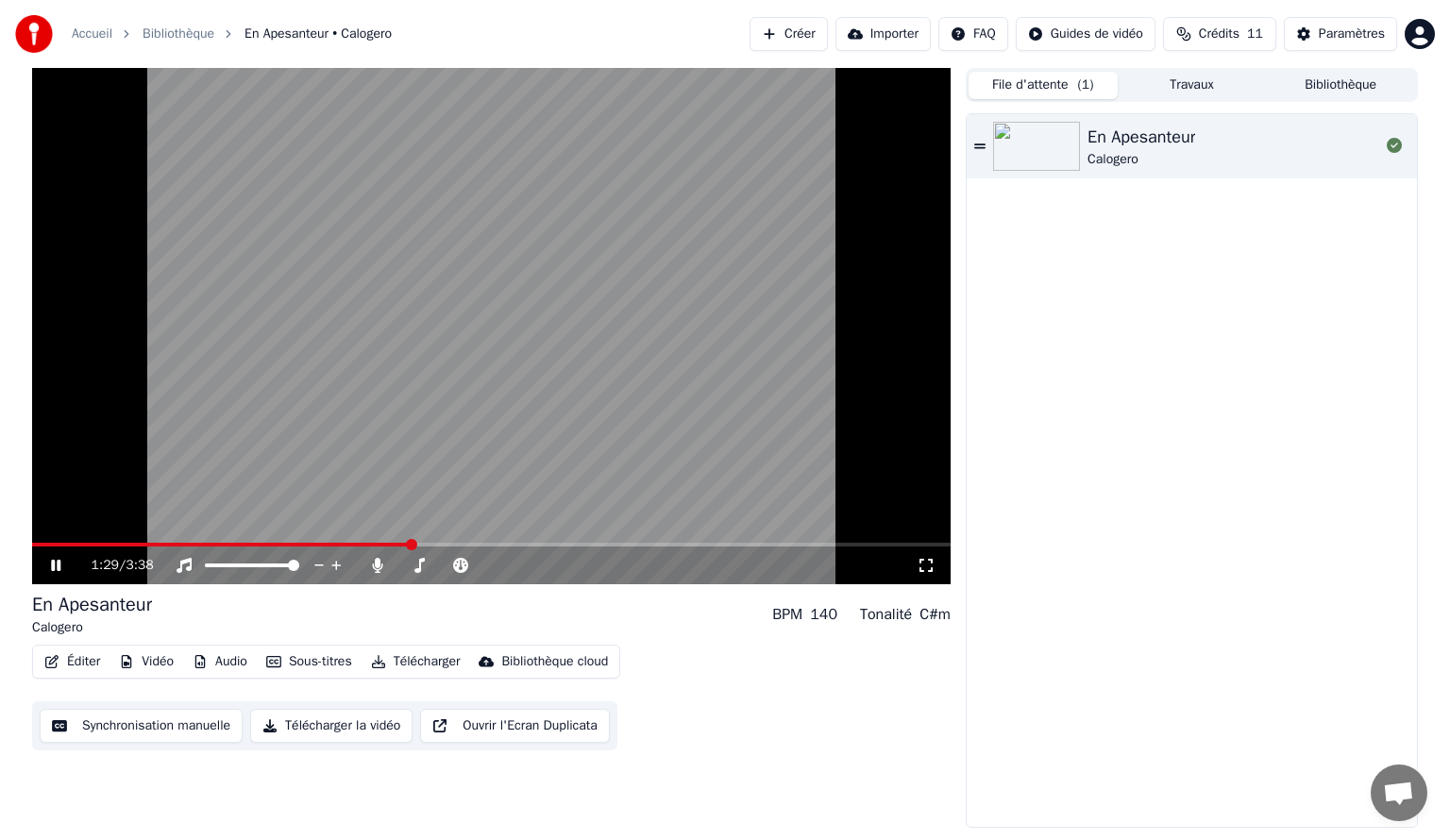 click 